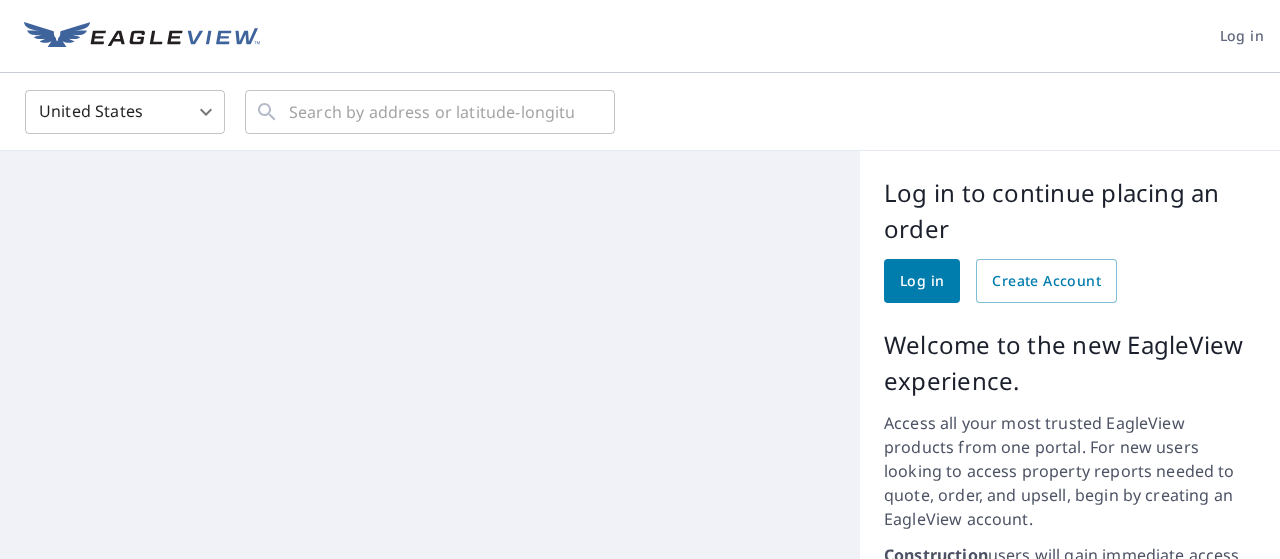 scroll, scrollTop: 0, scrollLeft: 0, axis: both 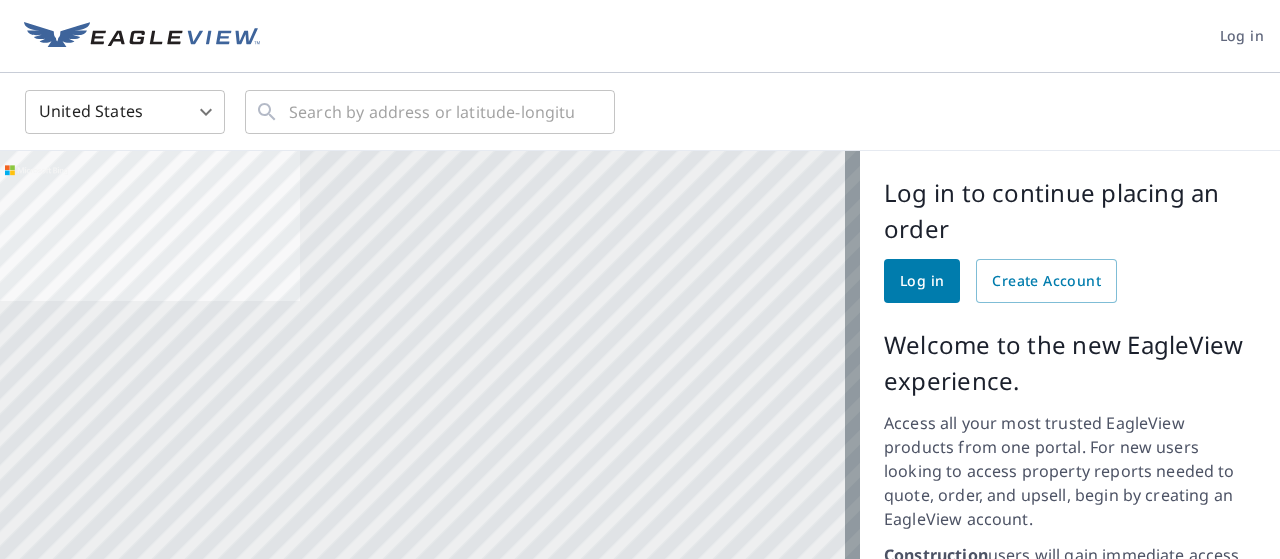 click on "Log in" at bounding box center [922, 281] 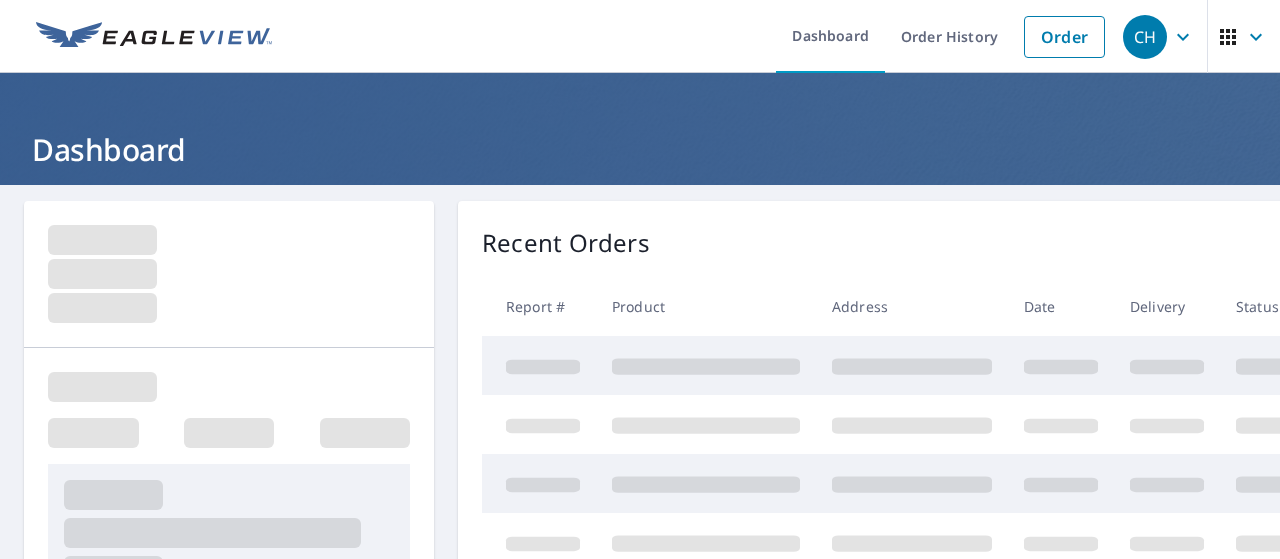 scroll, scrollTop: 0, scrollLeft: 0, axis: both 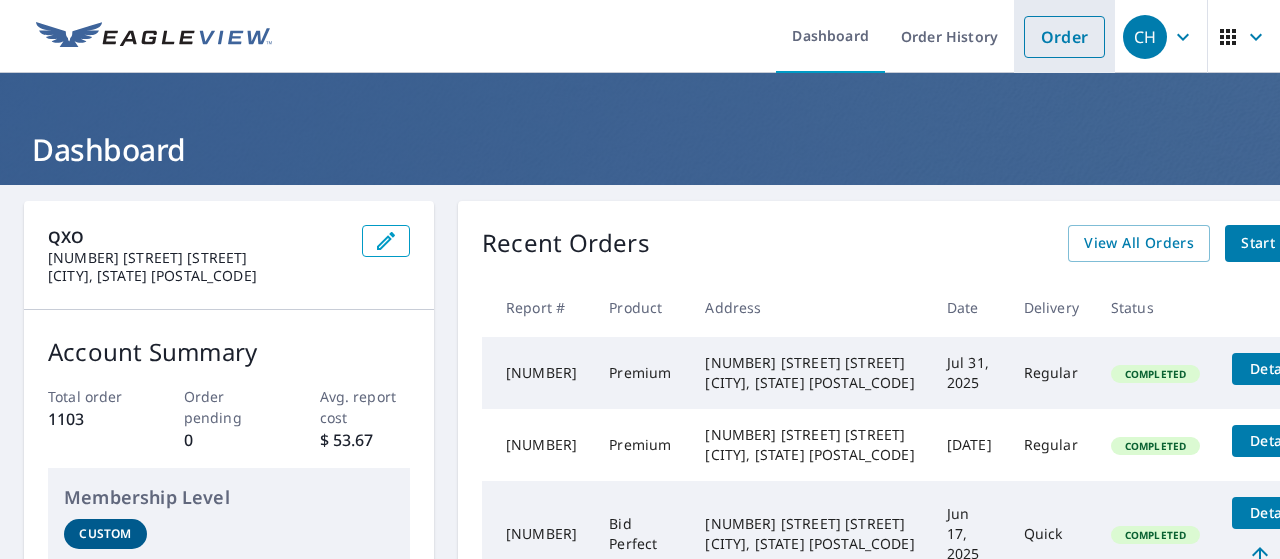 click on "Order" at bounding box center [1064, 37] 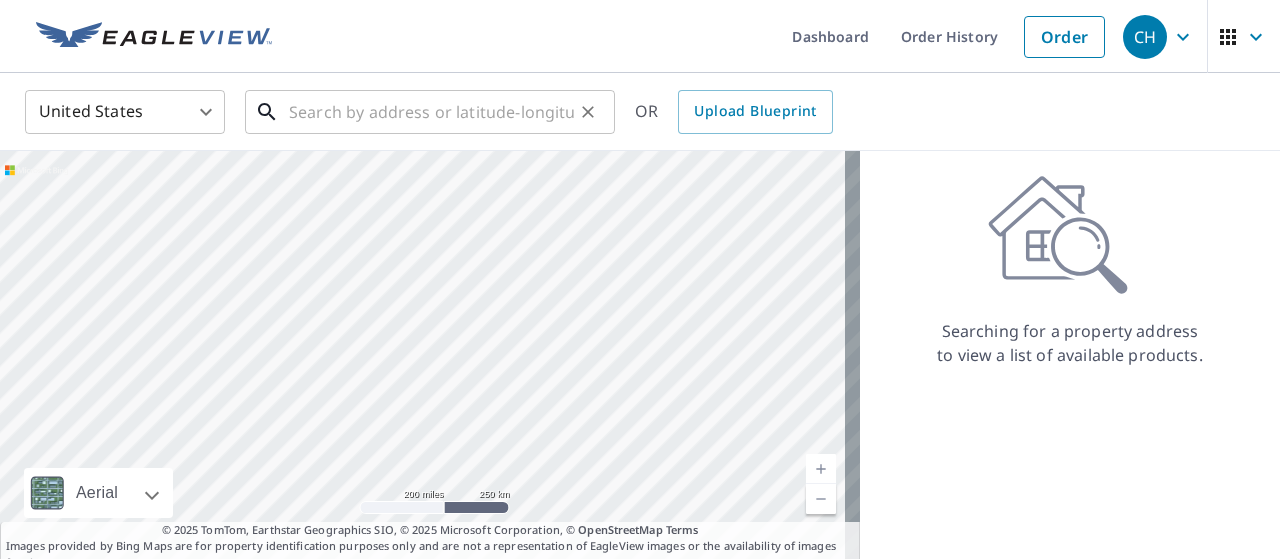 click at bounding box center (431, 112) 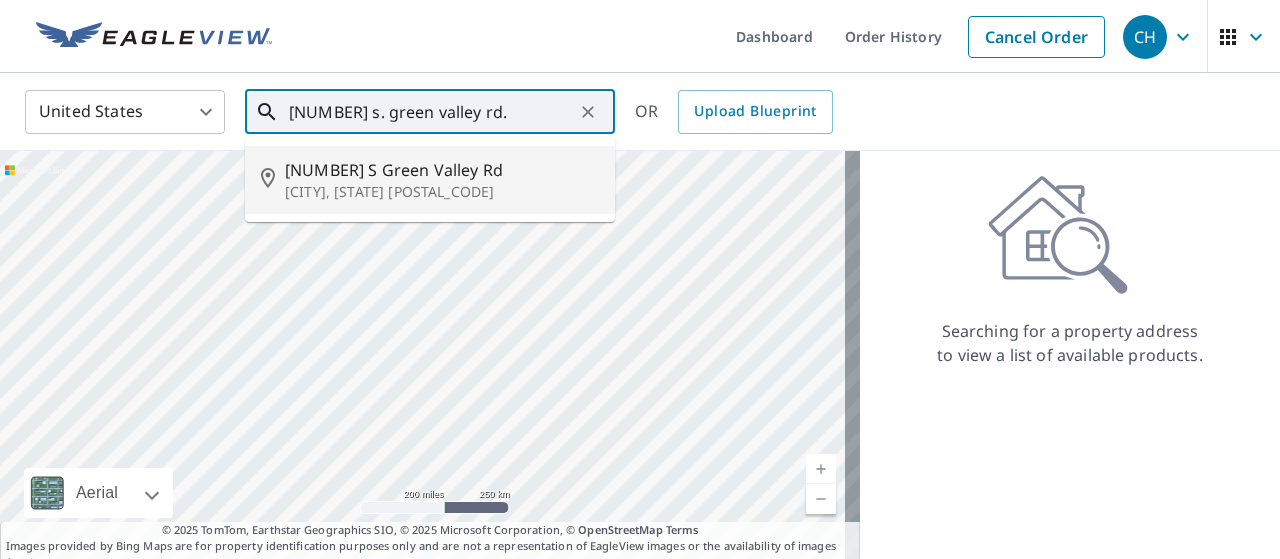 click on "[NUMBER] S Green Valley Rd" at bounding box center [442, 170] 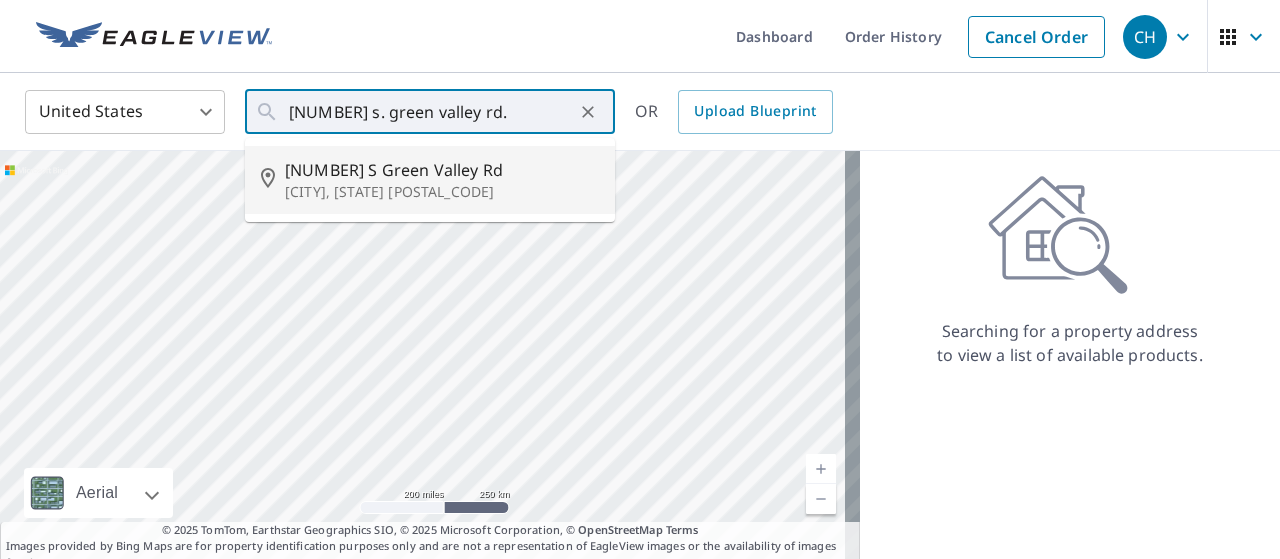 type on "[NUMBER] S Green Valley Rd Watsonville, CA 95076" 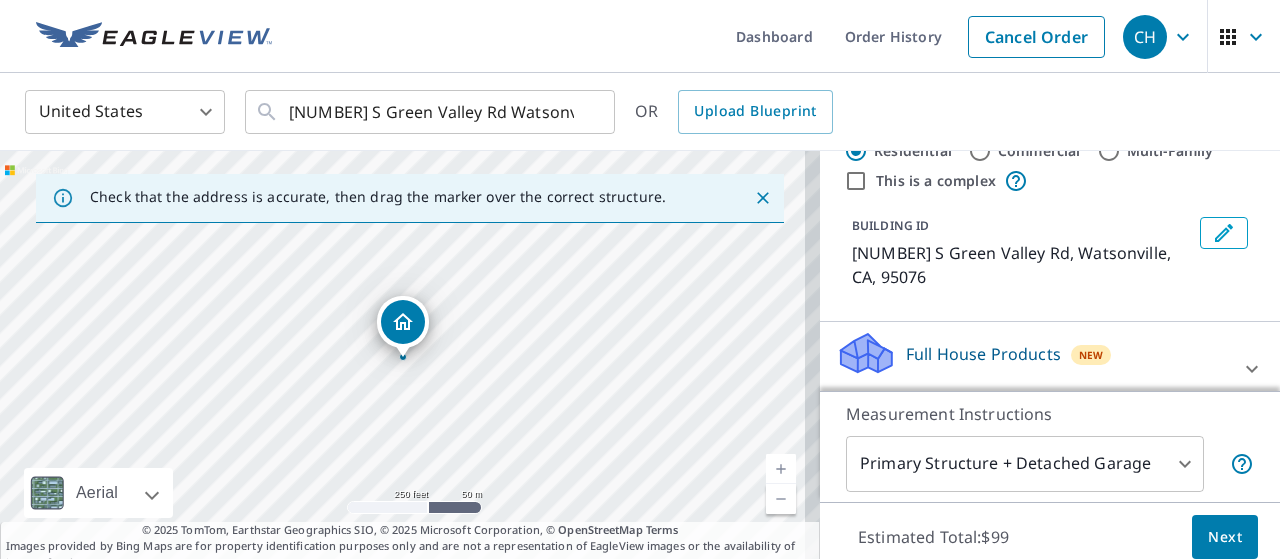 scroll, scrollTop: 0, scrollLeft: 0, axis: both 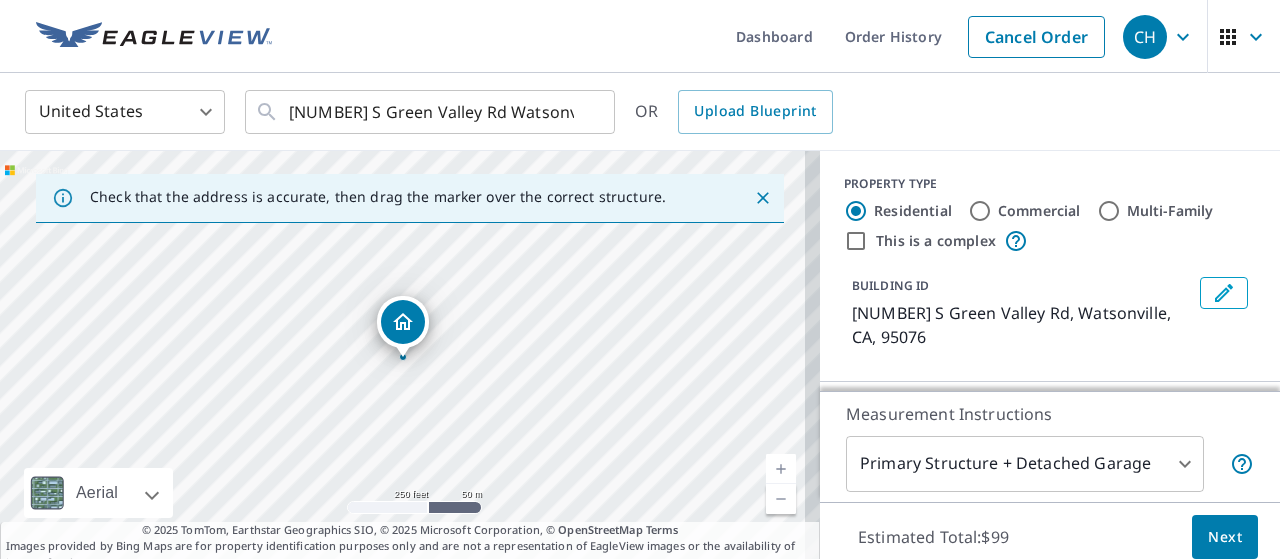 click on "Commercial" at bounding box center [980, 211] 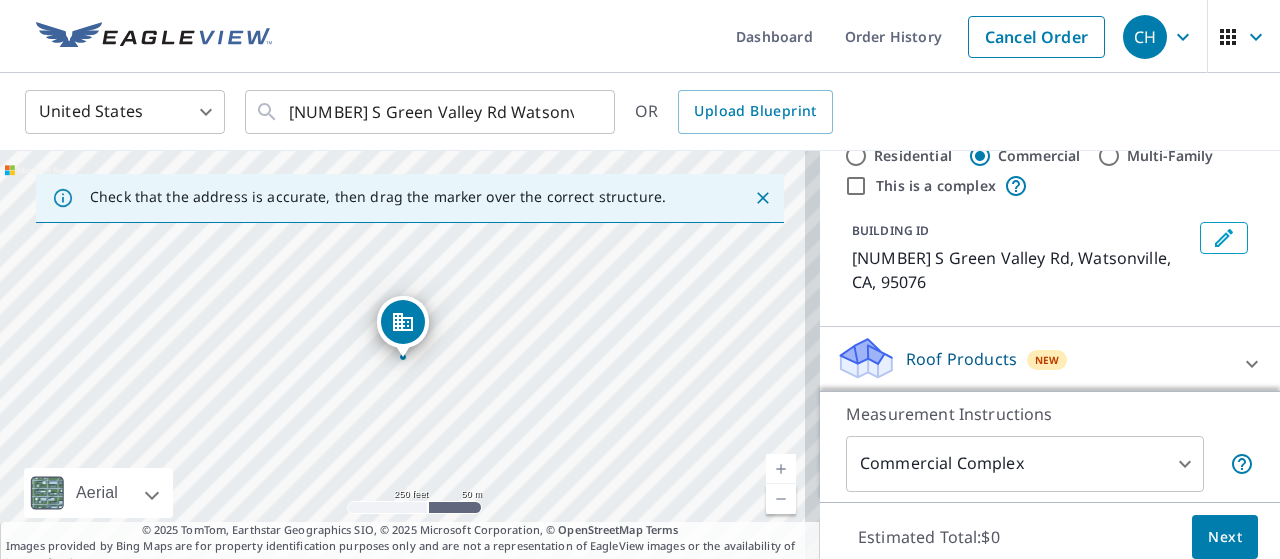 scroll, scrollTop: 138, scrollLeft: 0, axis: vertical 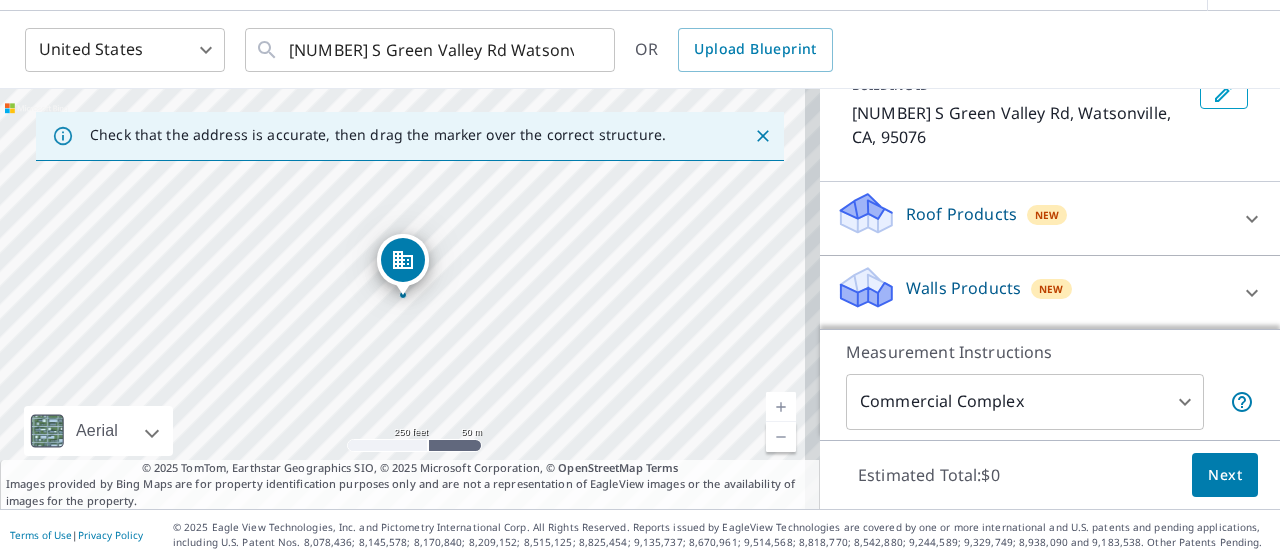 click on "Roof Products" at bounding box center (961, 214) 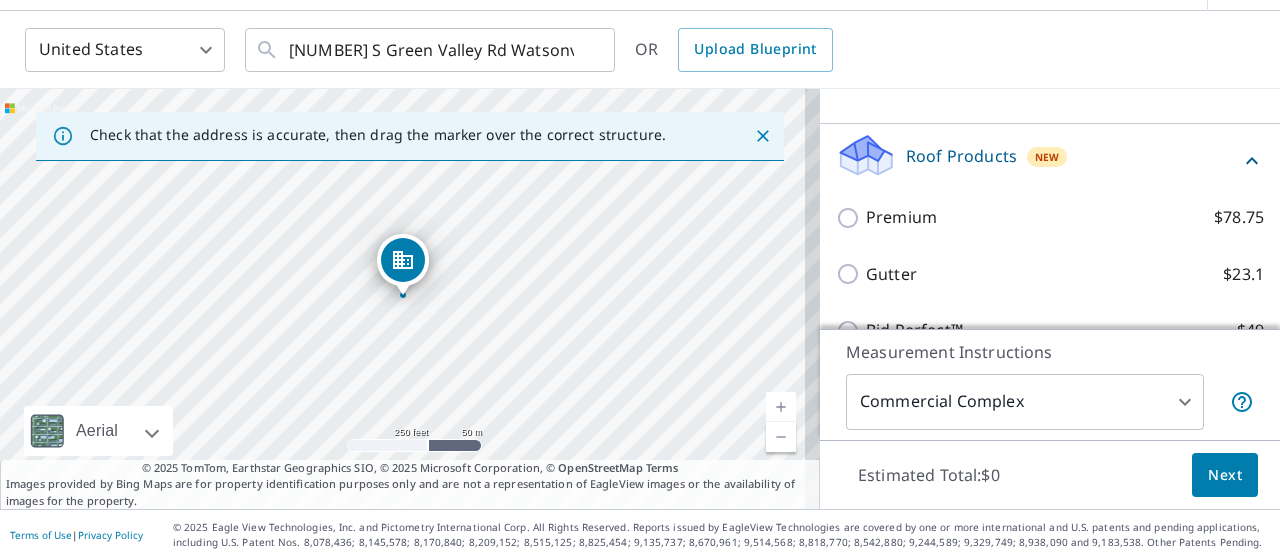 scroll, scrollTop: 238, scrollLeft: 0, axis: vertical 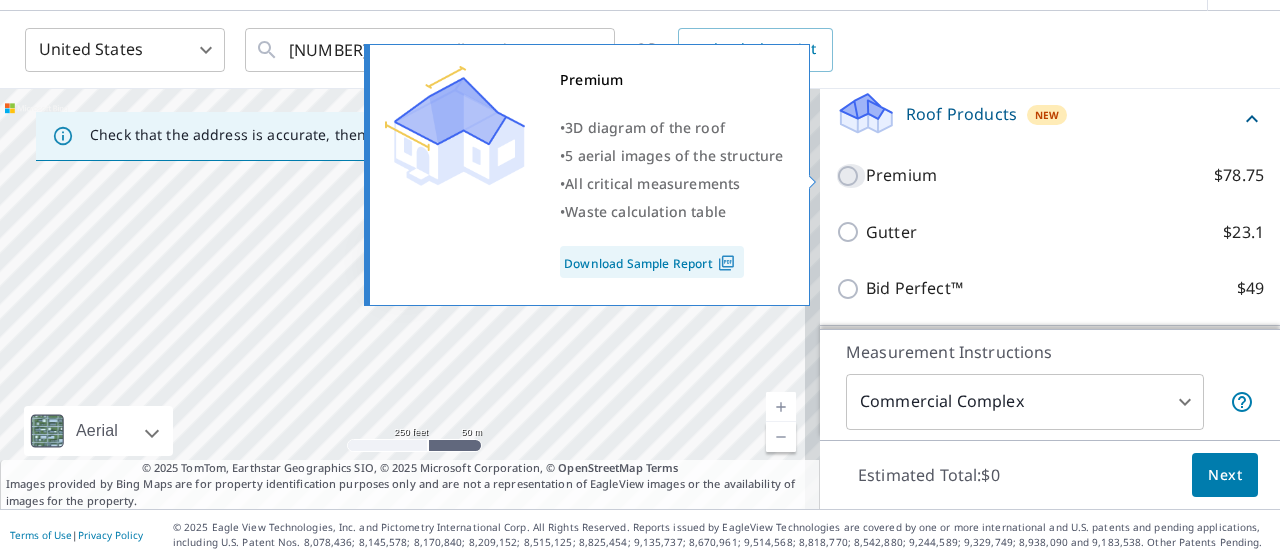 click on "Premium $78.75" at bounding box center [851, 176] 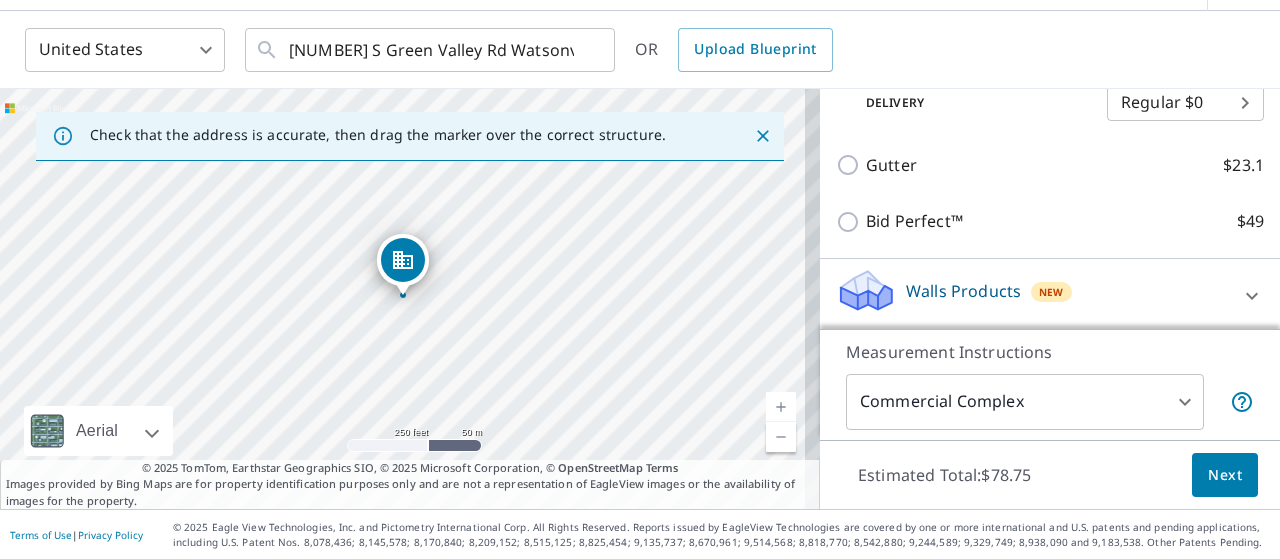 scroll, scrollTop: 374, scrollLeft: 0, axis: vertical 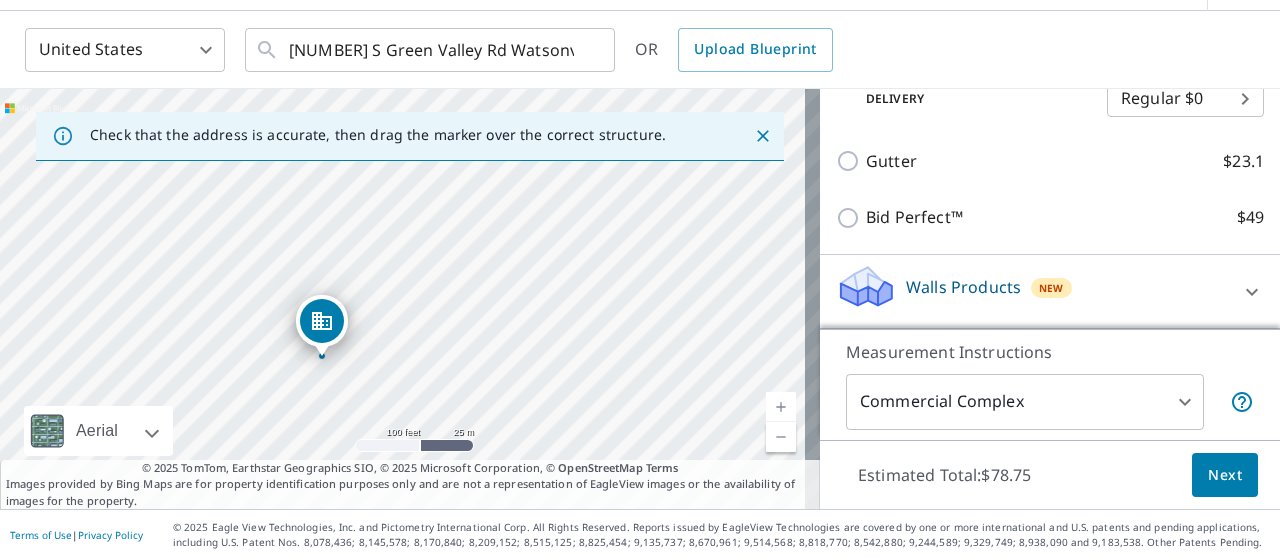 drag, startPoint x: 567, startPoint y: 247, endPoint x: 574, endPoint y: 341, distance: 94.26028 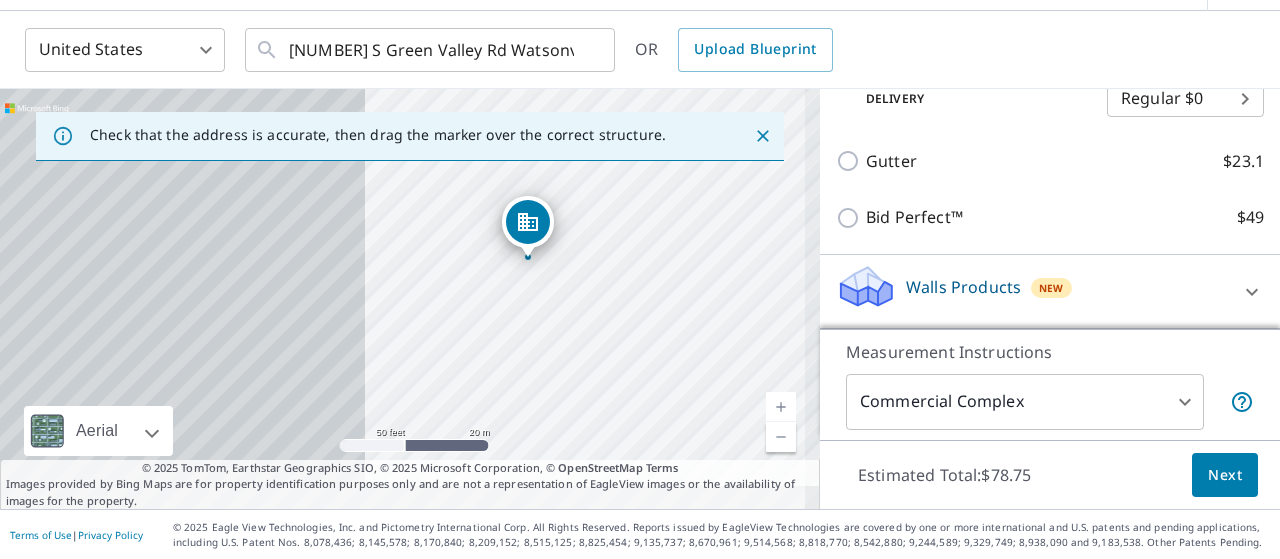 drag, startPoint x: 272, startPoint y: 343, endPoint x: 782, endPoint y: 234, distance: 521.518 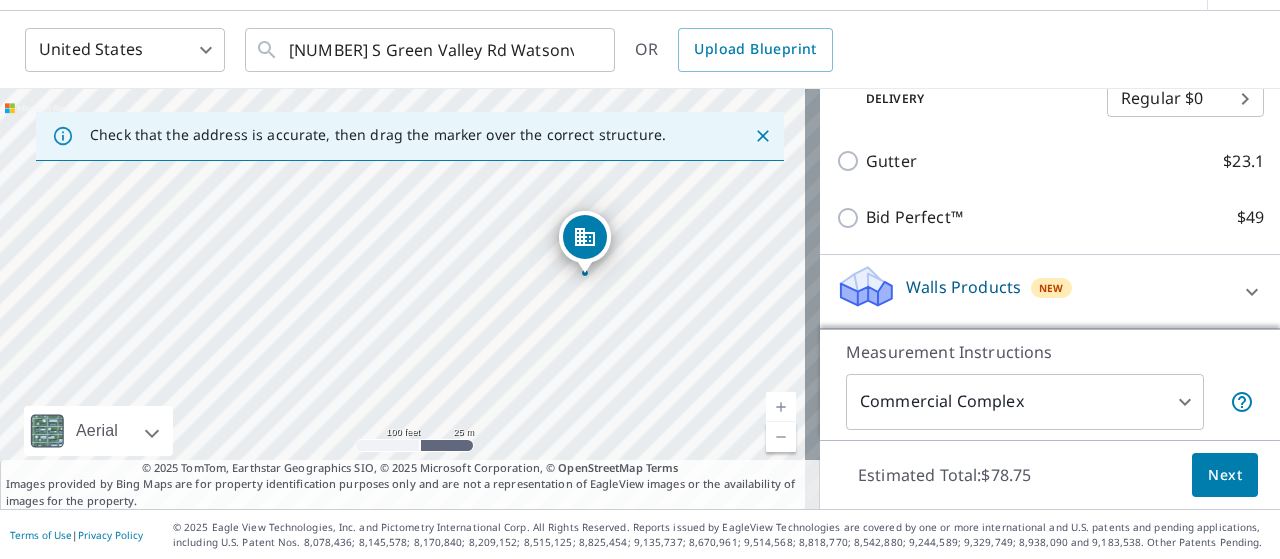 click on "[NUMBER] S Green Valley Rd Watsonville, CA 95076" at bounding box center (410, 299) 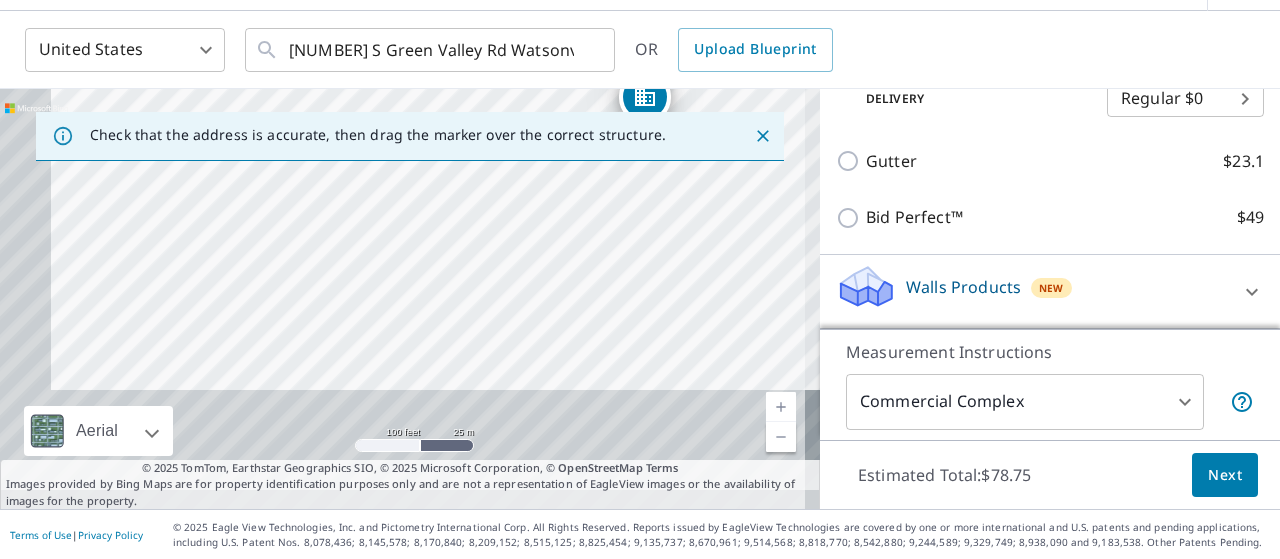 click on "[NUMBER] S Green Valley Rd Watsonville, CA 95076" at bounding box center (410, 299) 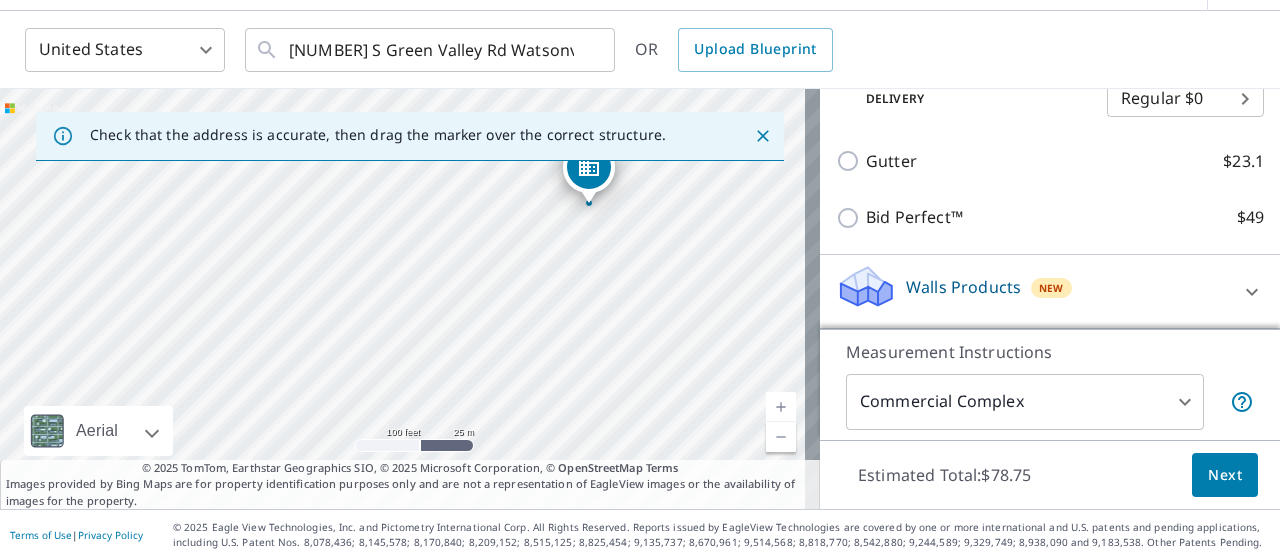drag, startPoint x: 604, startPoint y: 245, endPoint x: 505, endPoint y: 429, distance: 208.94258 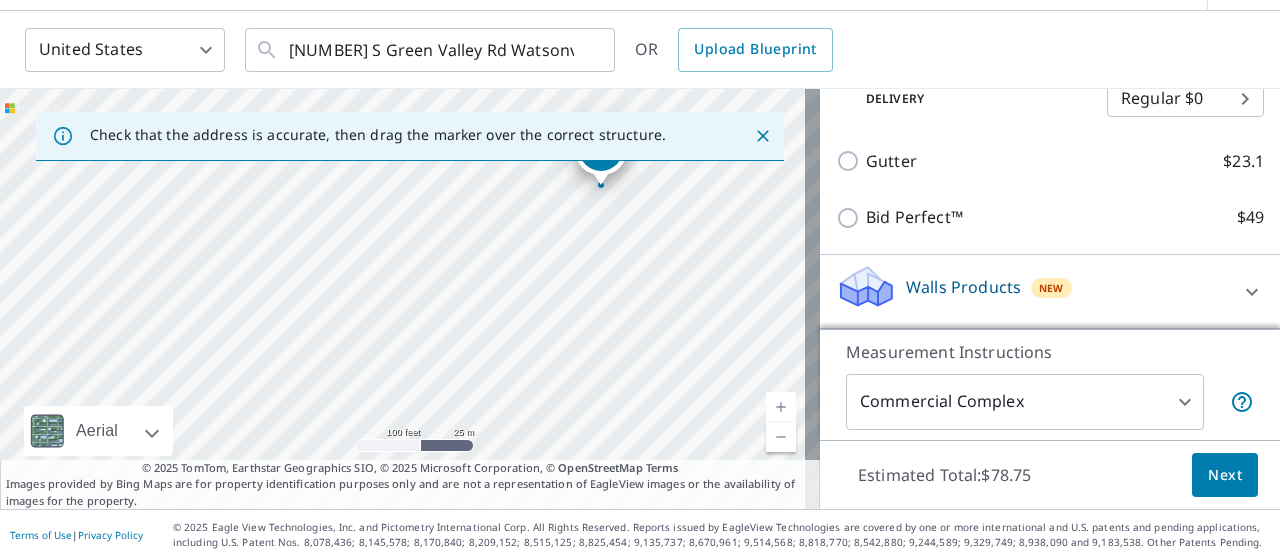 drag, startPoint x: 538, startPoint y: 290, endPoint x: 563, endPoint y: 237, distance: 58.60034 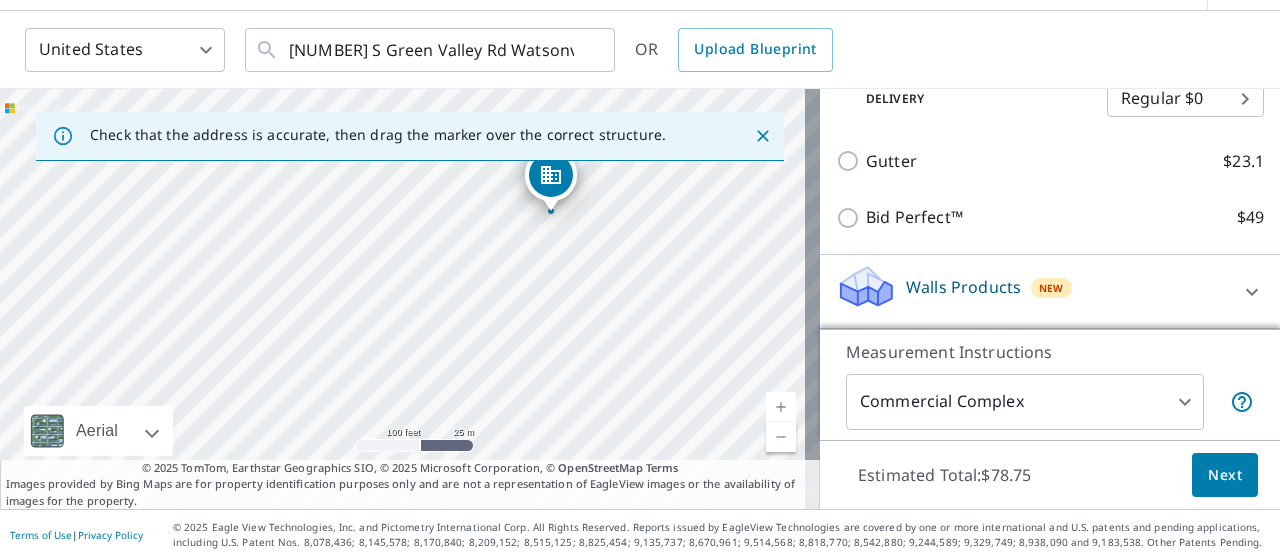 drag, startPoint x: 616, startPoint y: 343, endPoint x: 566, endPoint y: 367, distance: 55.461697 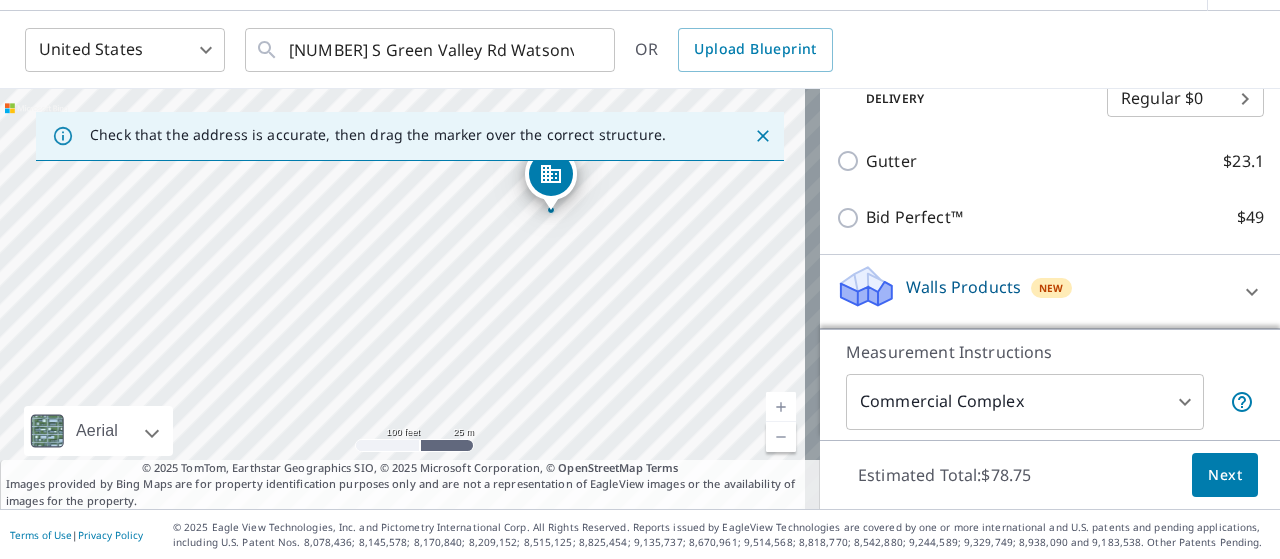 click on "Next" at bounding box center (1225, 475) 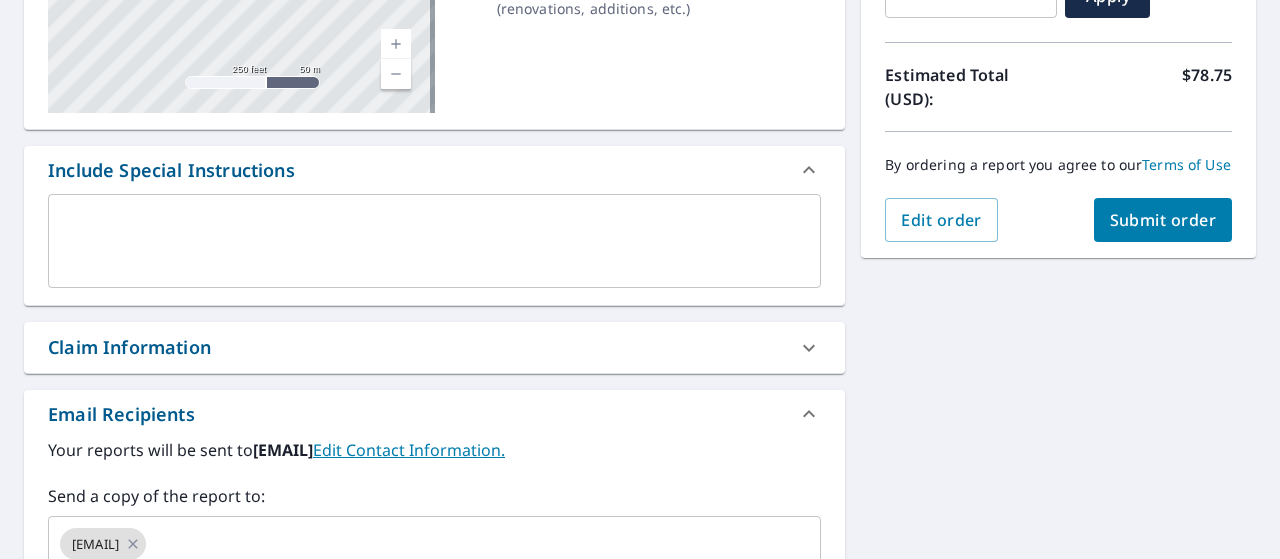scroll, scrollTop: 462, scrollLeft: 0, axis: vertical 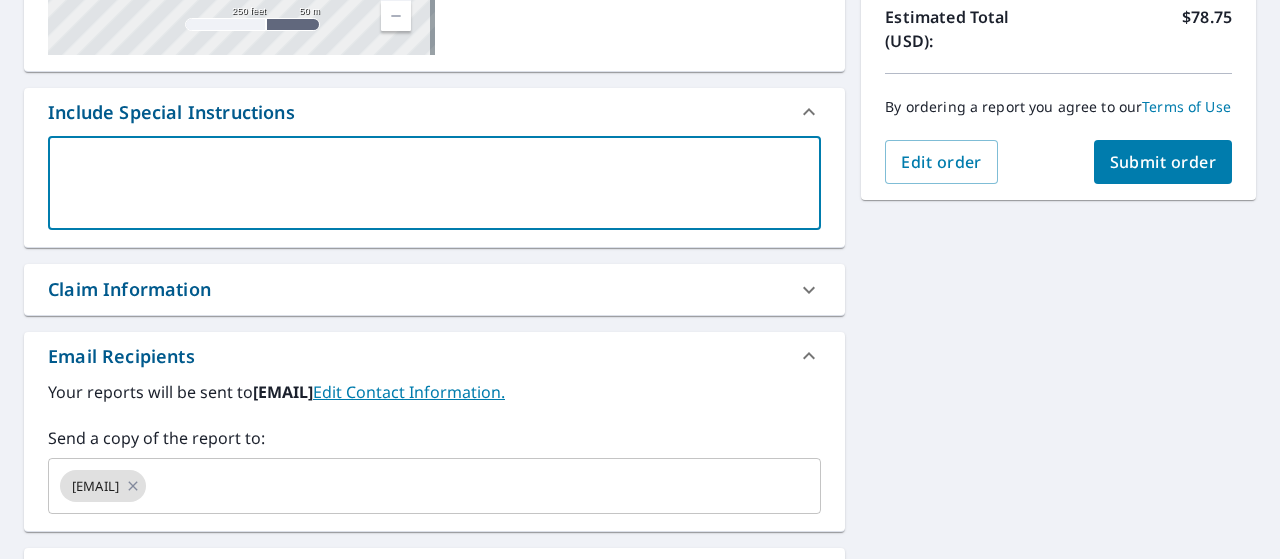 click at bounding box center (434, 183) 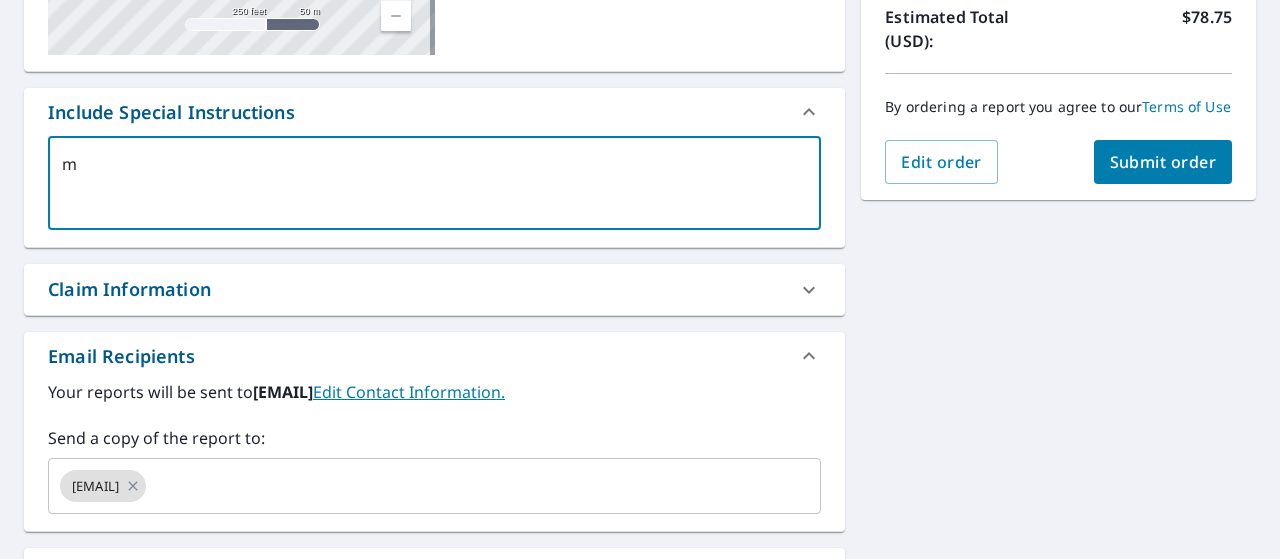 type on "me" 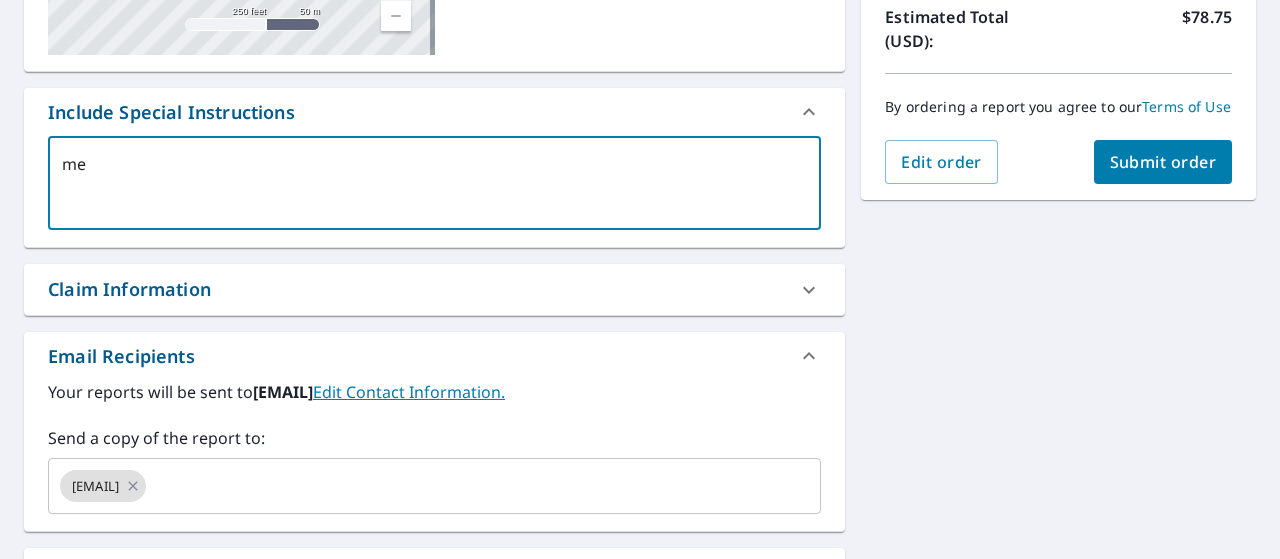 type on "mea" 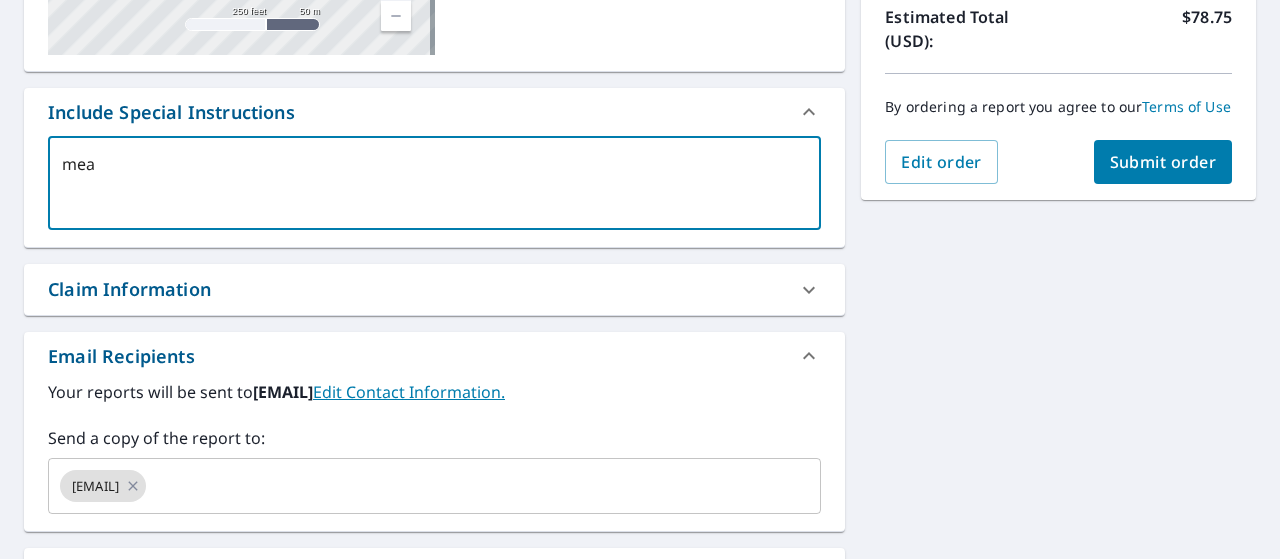 type on "meas" 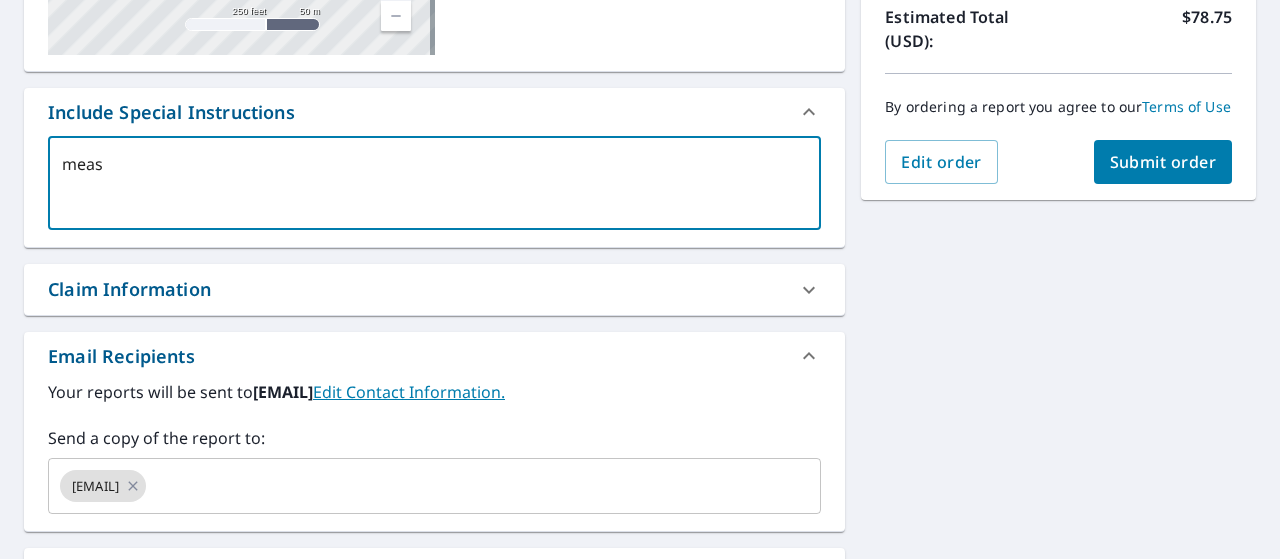 type on "measu" 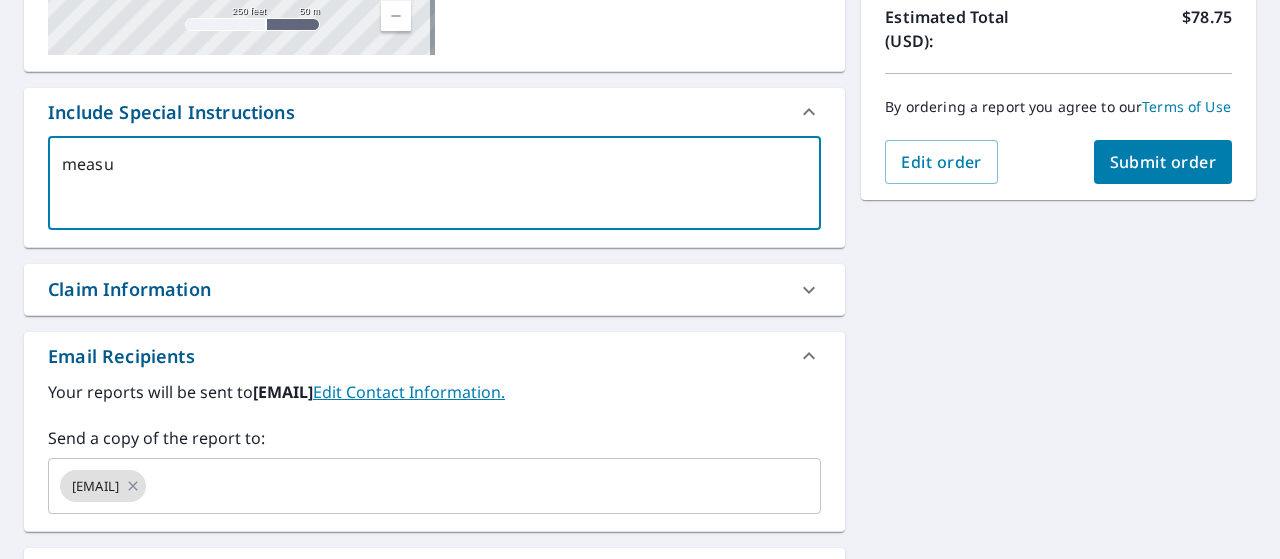 type on "measur" 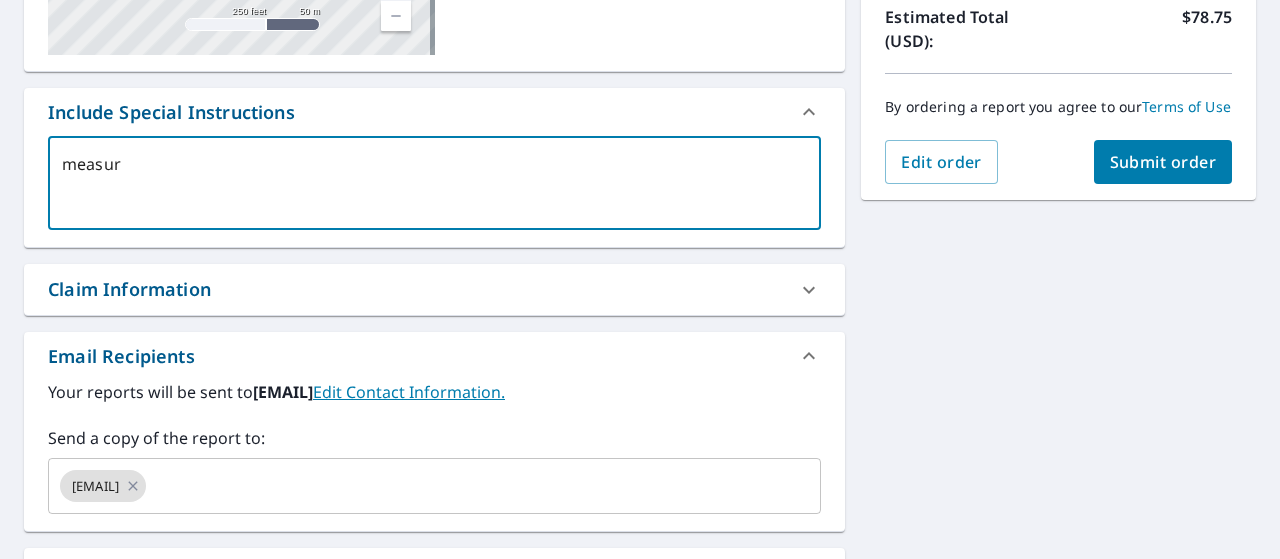 type on "measure" 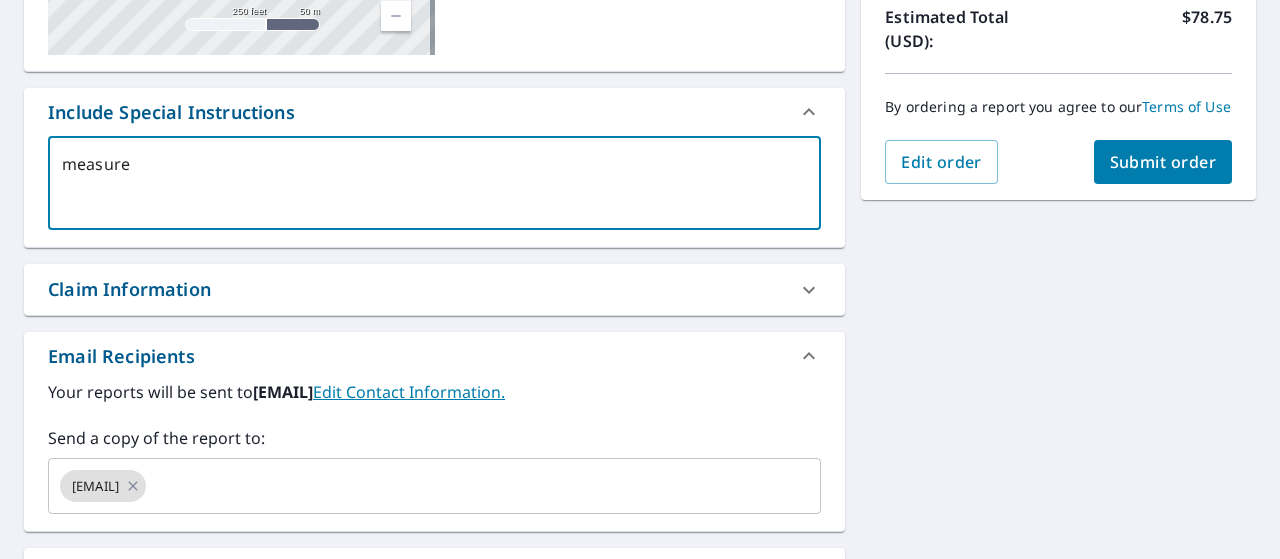 type on "measure" 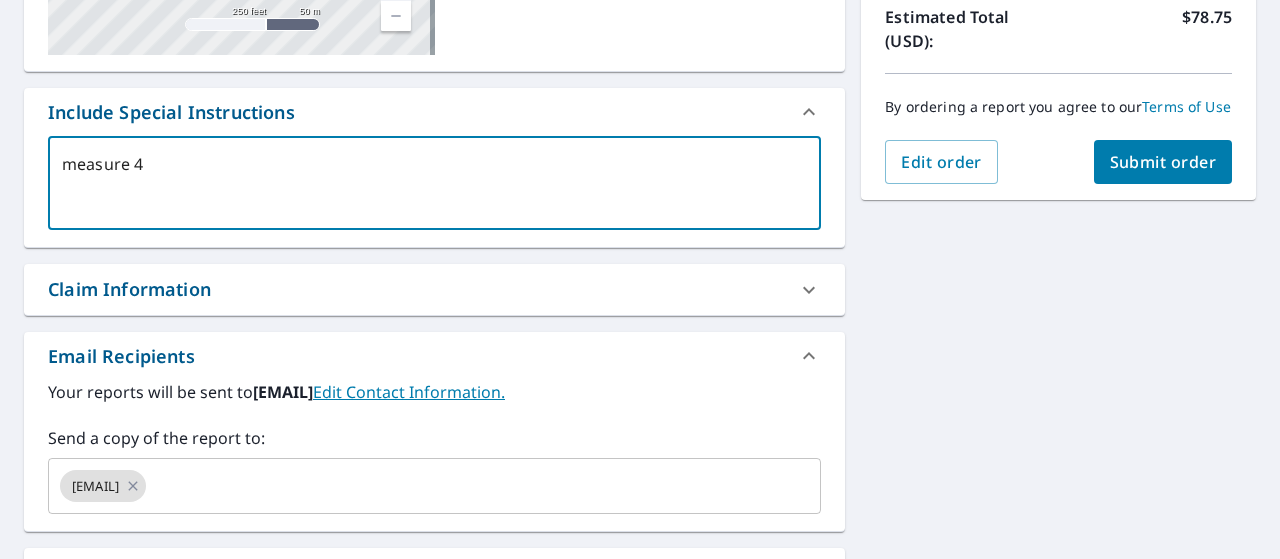 type on "measure 4" 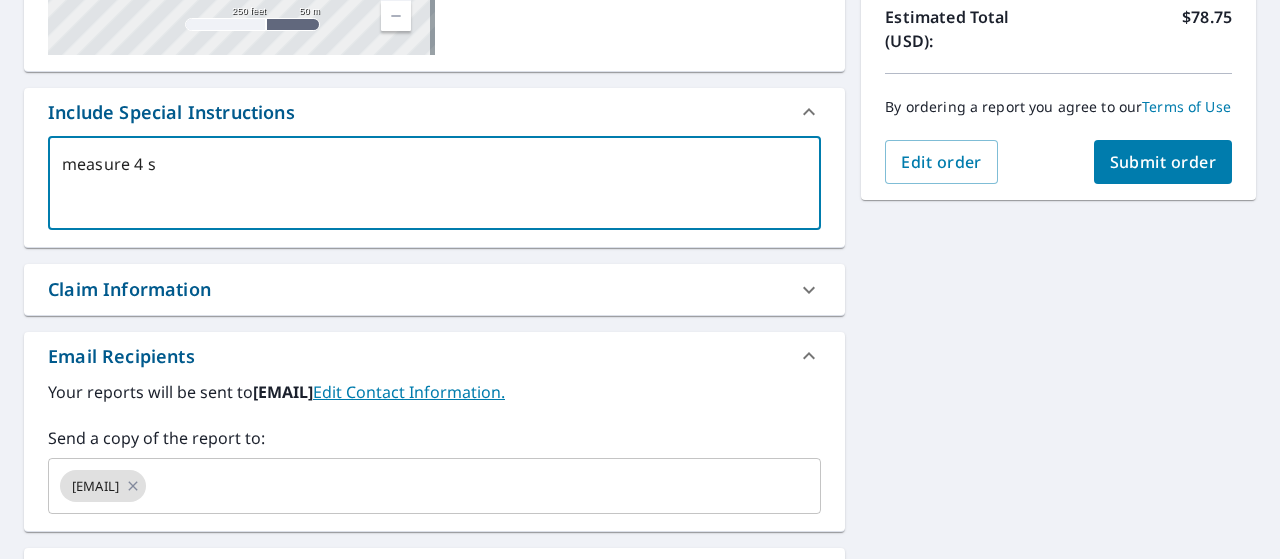 type on "measure 4 sm" 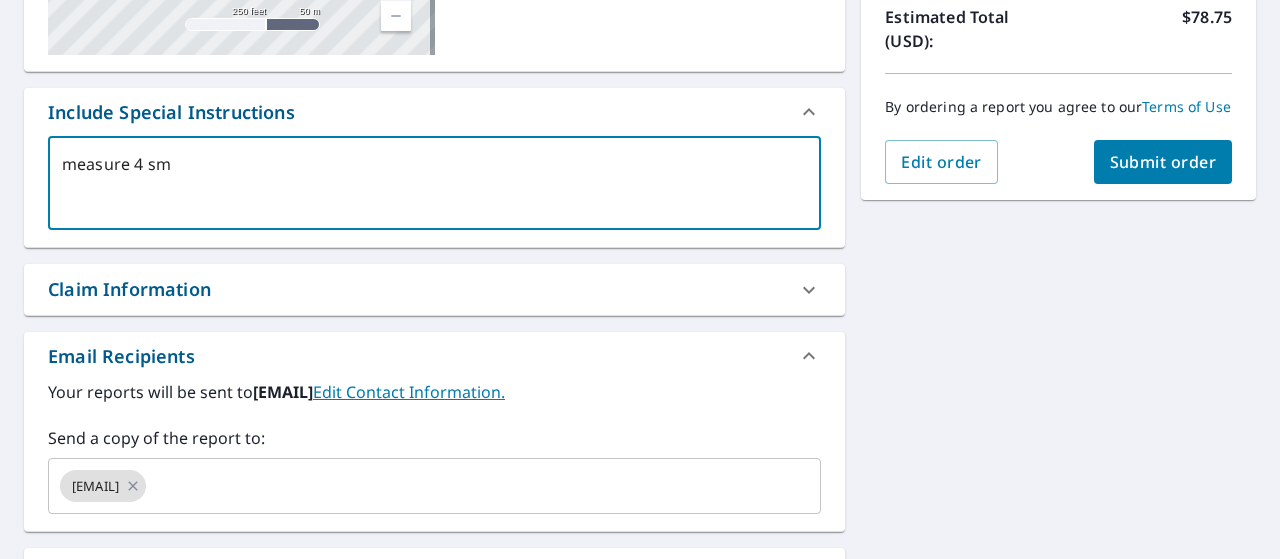 type on "measure 4 sma" 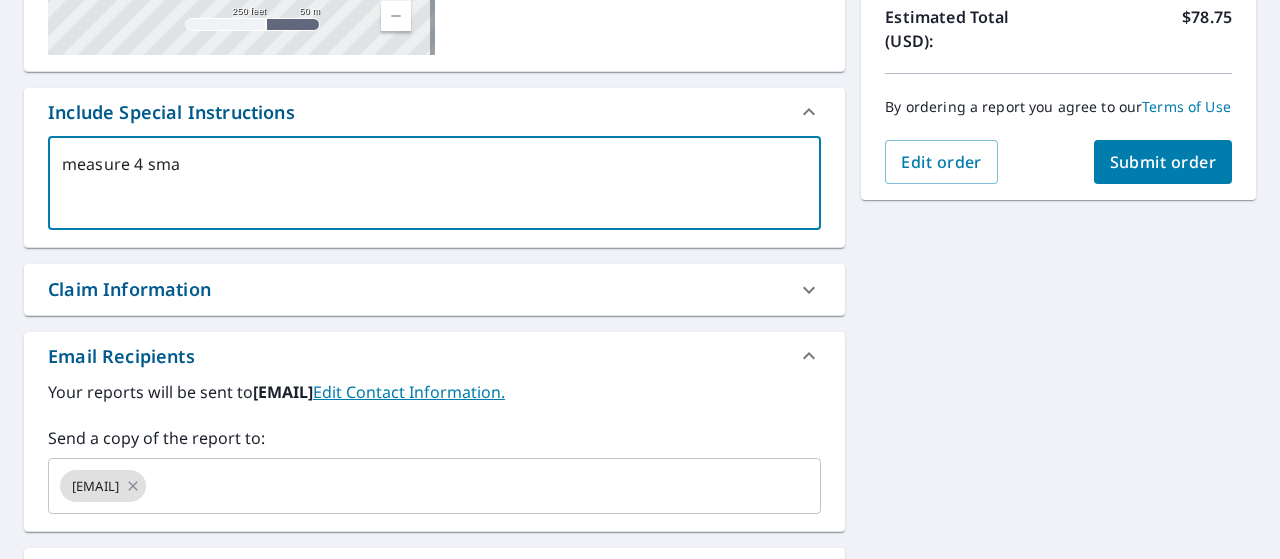 type on "measure 4 smal" 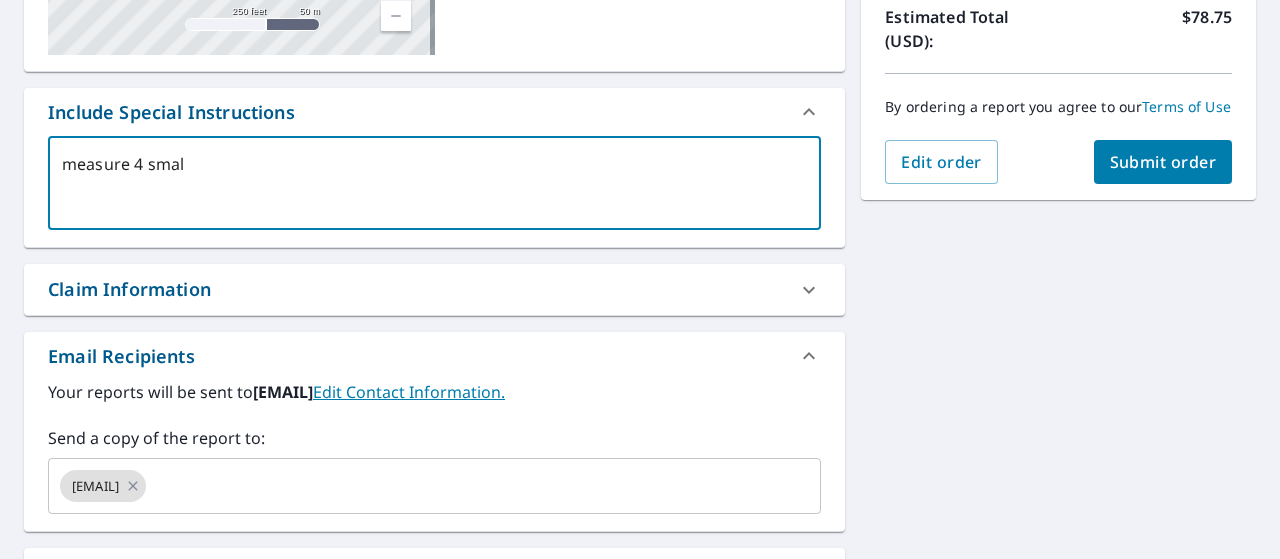 type on "measure 4 small" 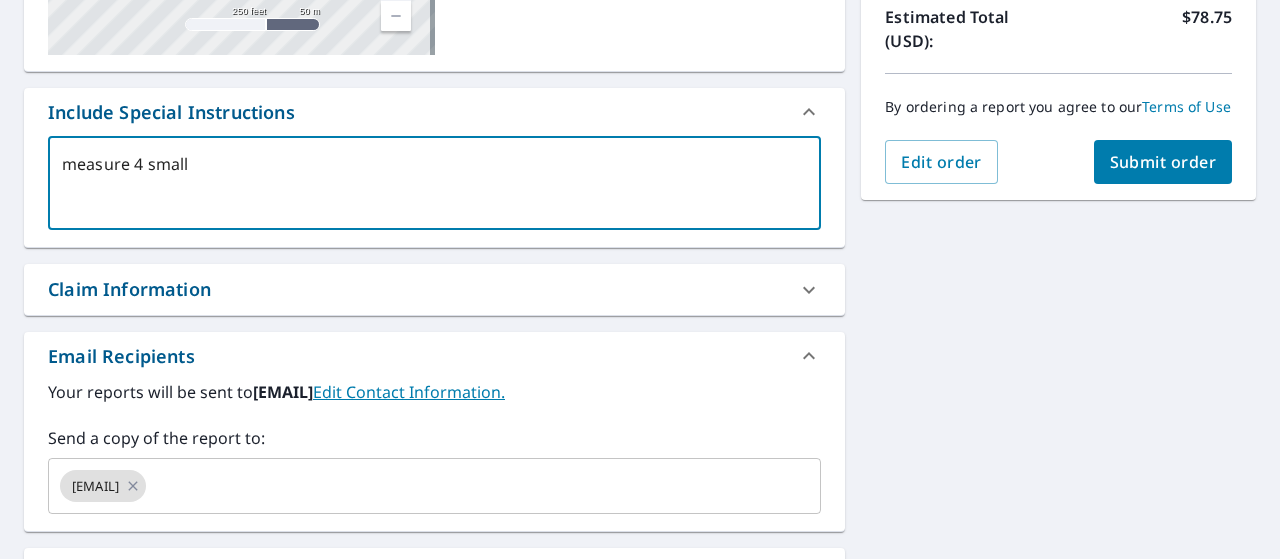 type on "measure 4 small" 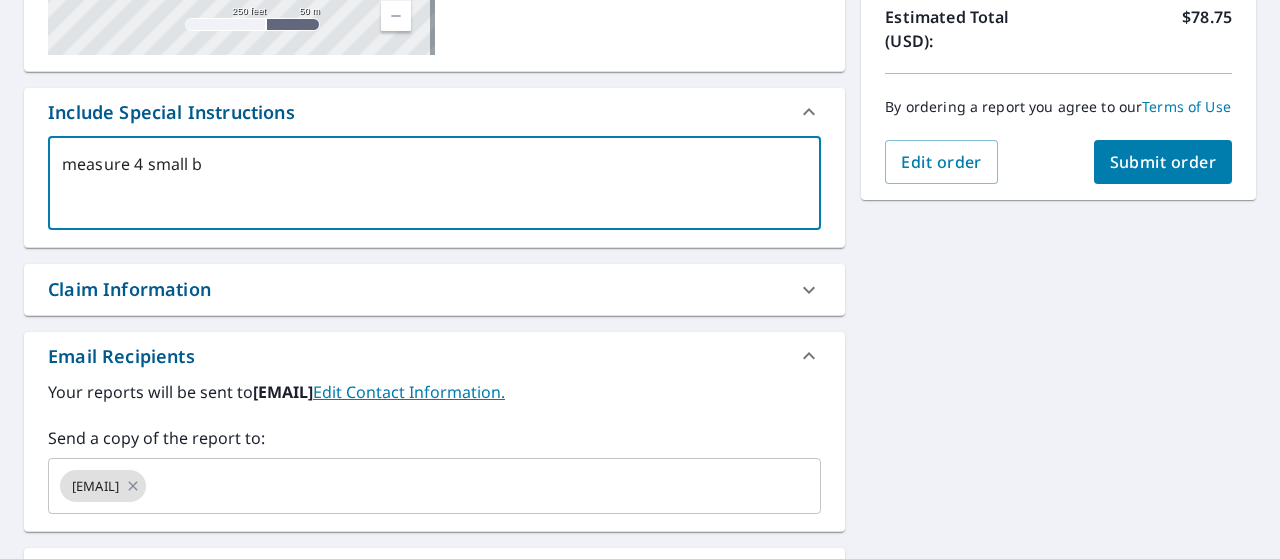 type on "measure 4 small bu" 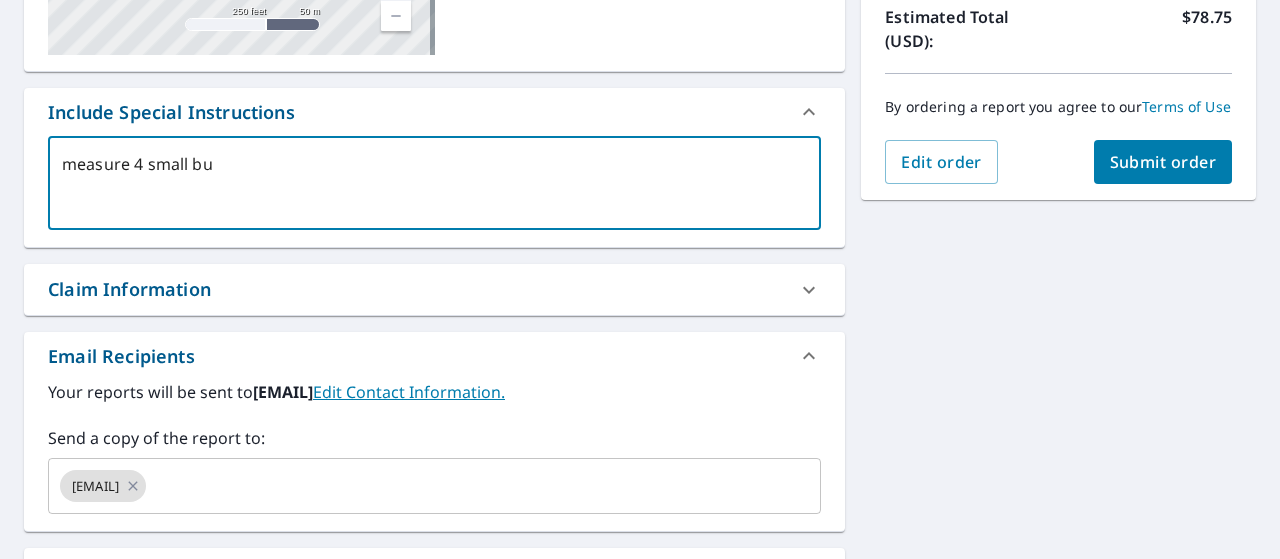 type on "measure 4 small bui" 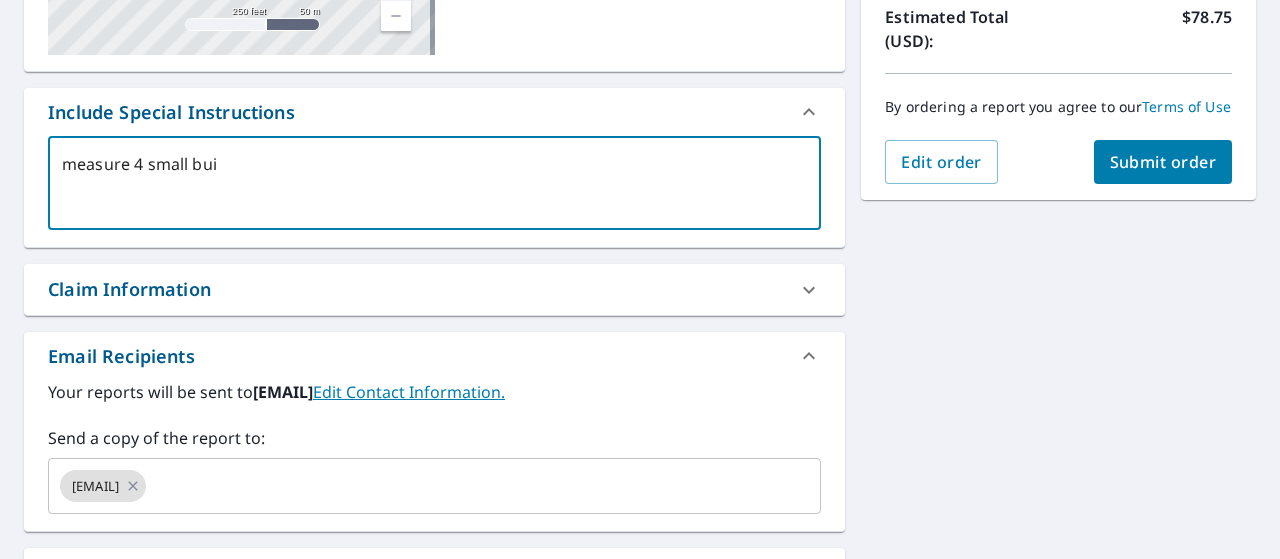 type on "measure 4 small buil" 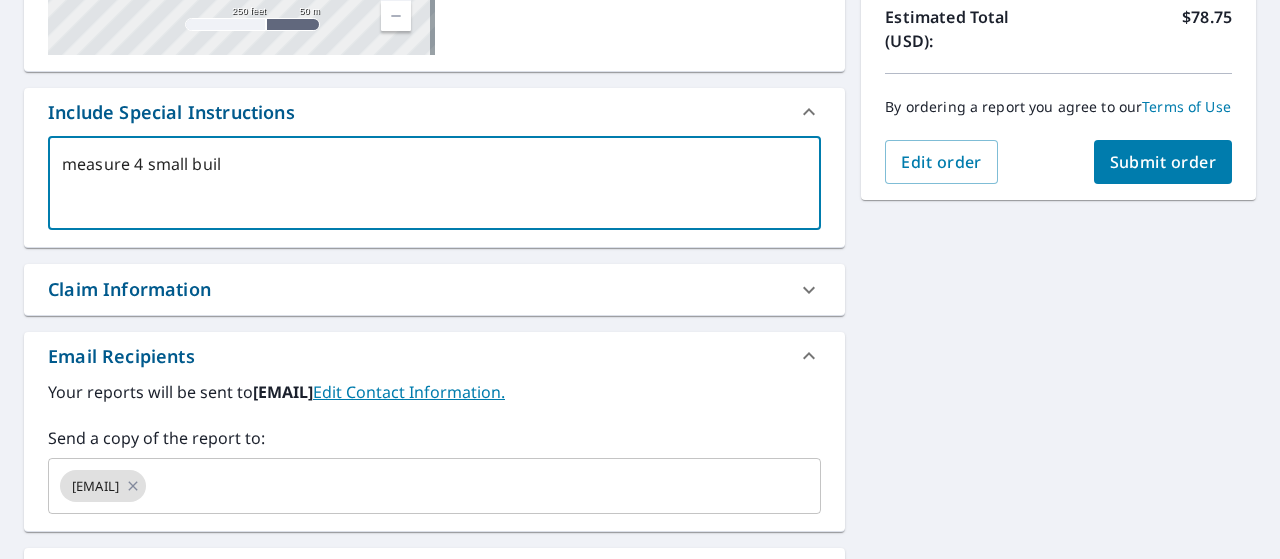 type on "measure 4 small build" 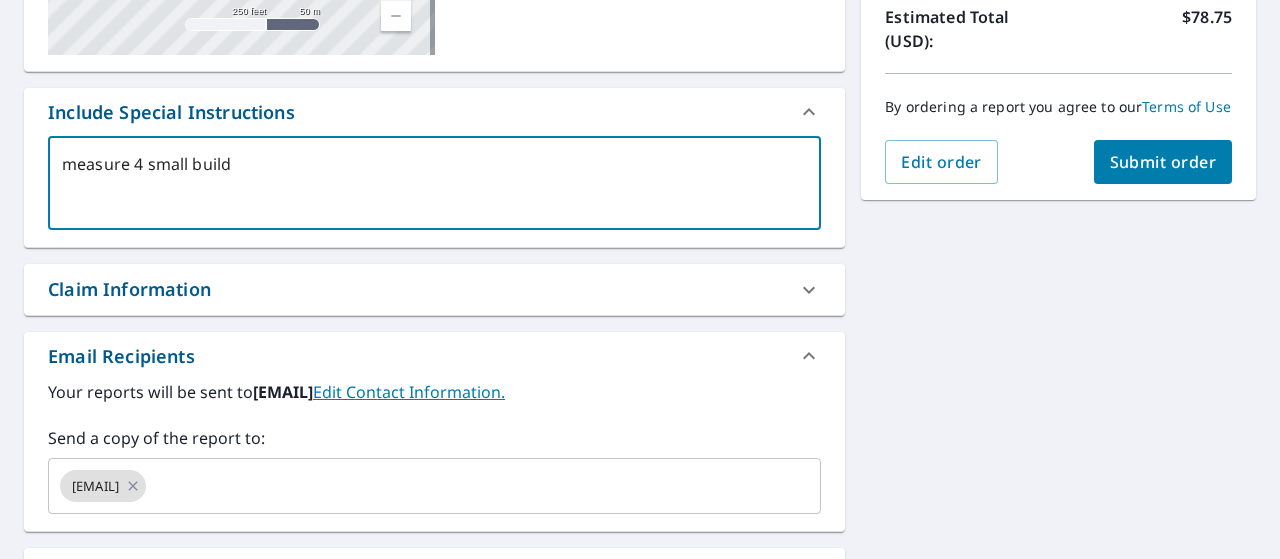 type on "measure 4 small buildi" 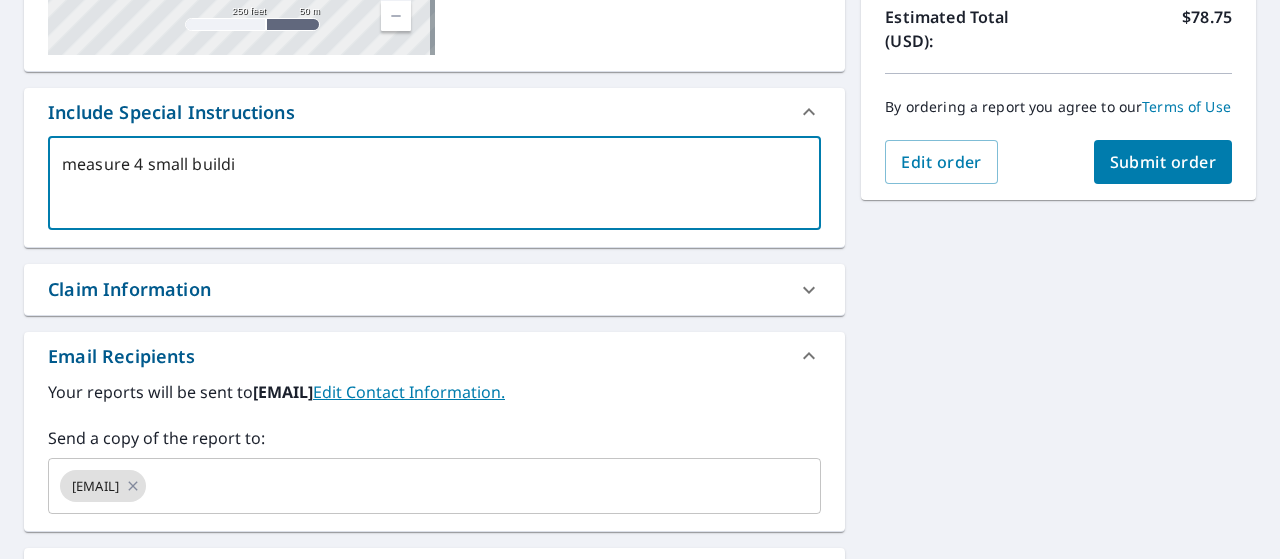 type on "measure 4 small buildin" 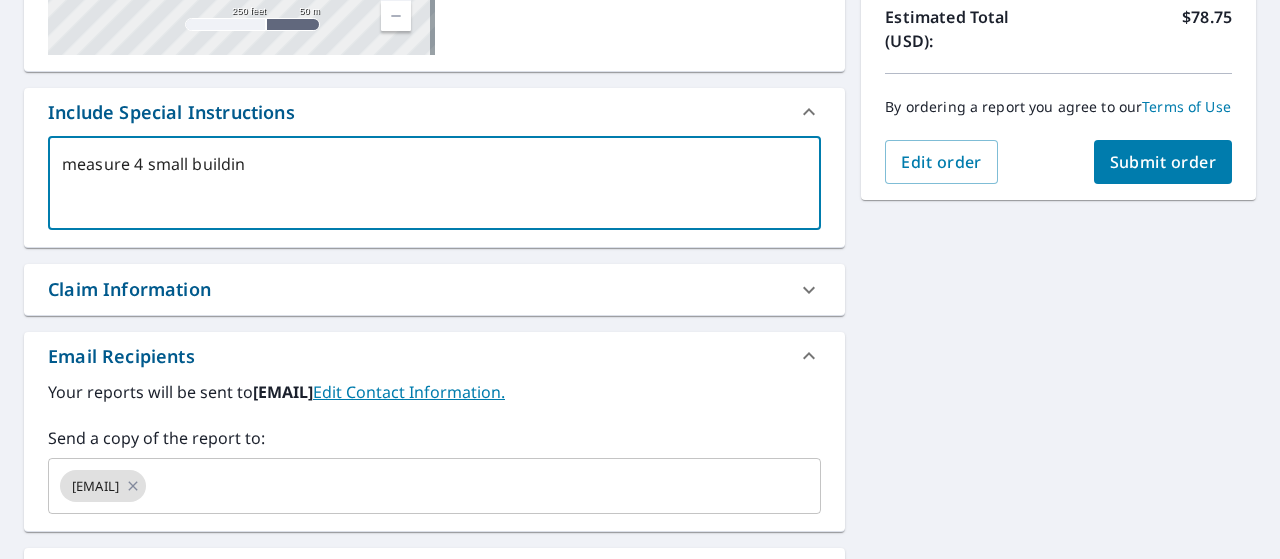type on "measure 4 small building" 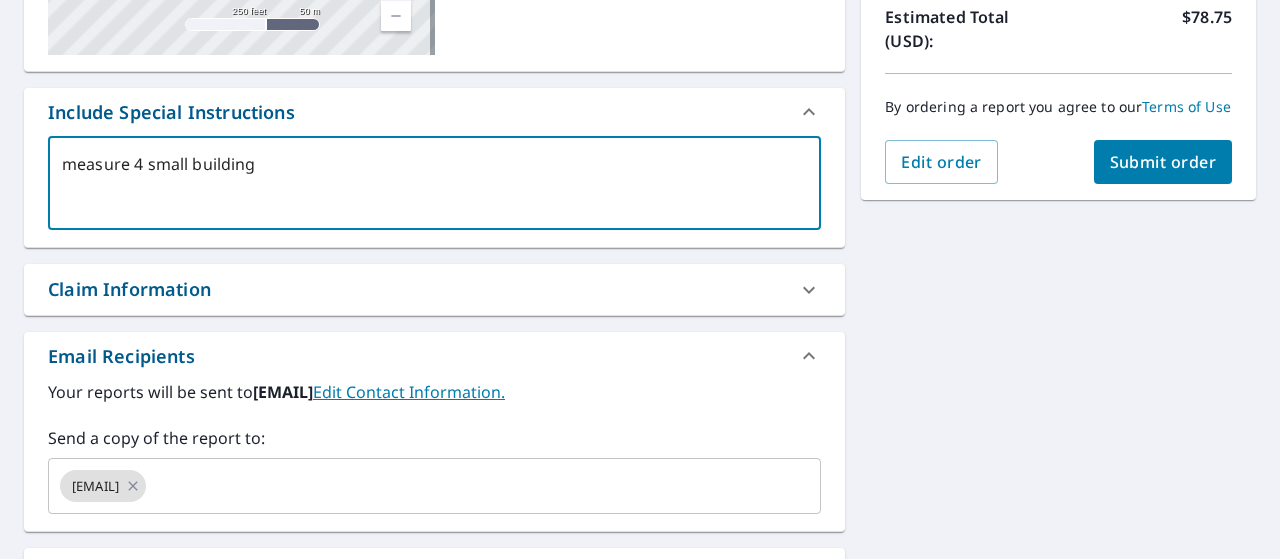 type on "measure 4 small buildings" 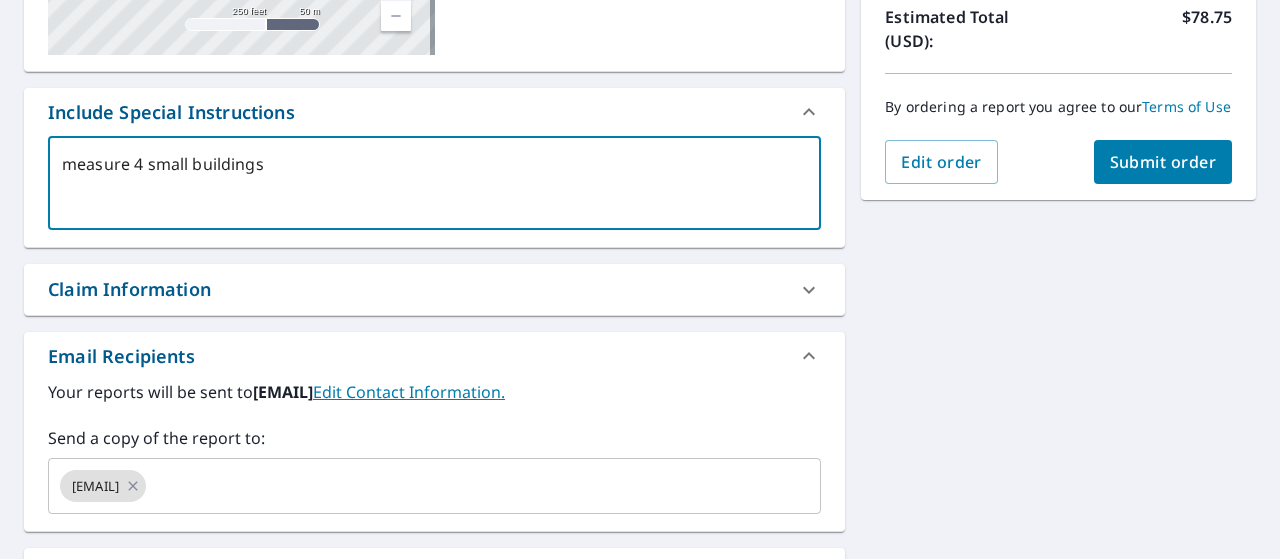 type on "measure 4 small buildings" 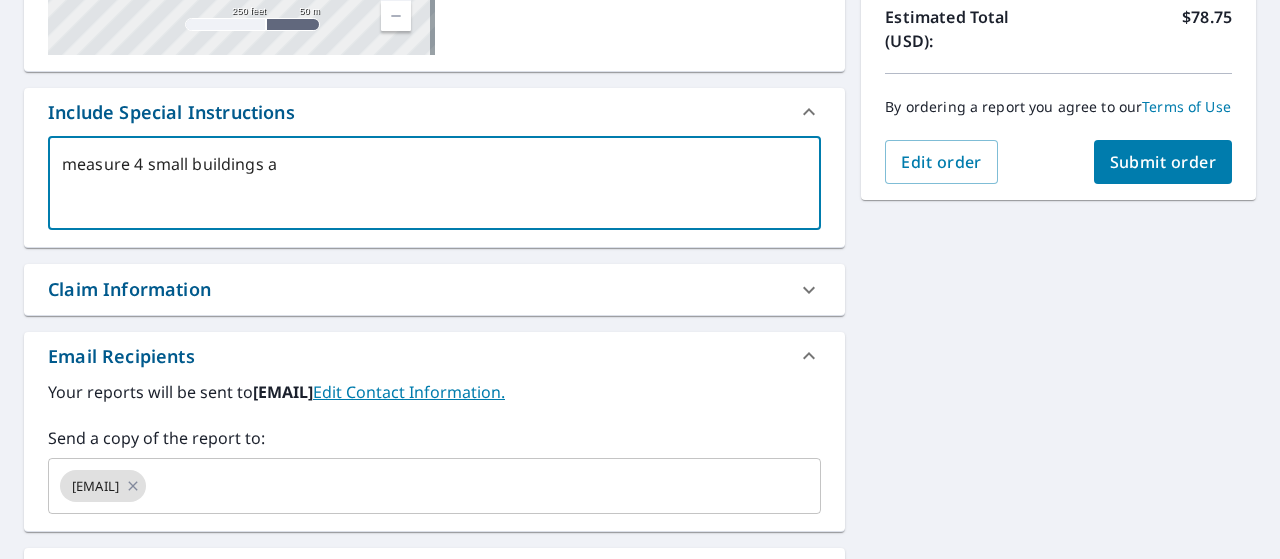 type on "measure 4 small buildings an" 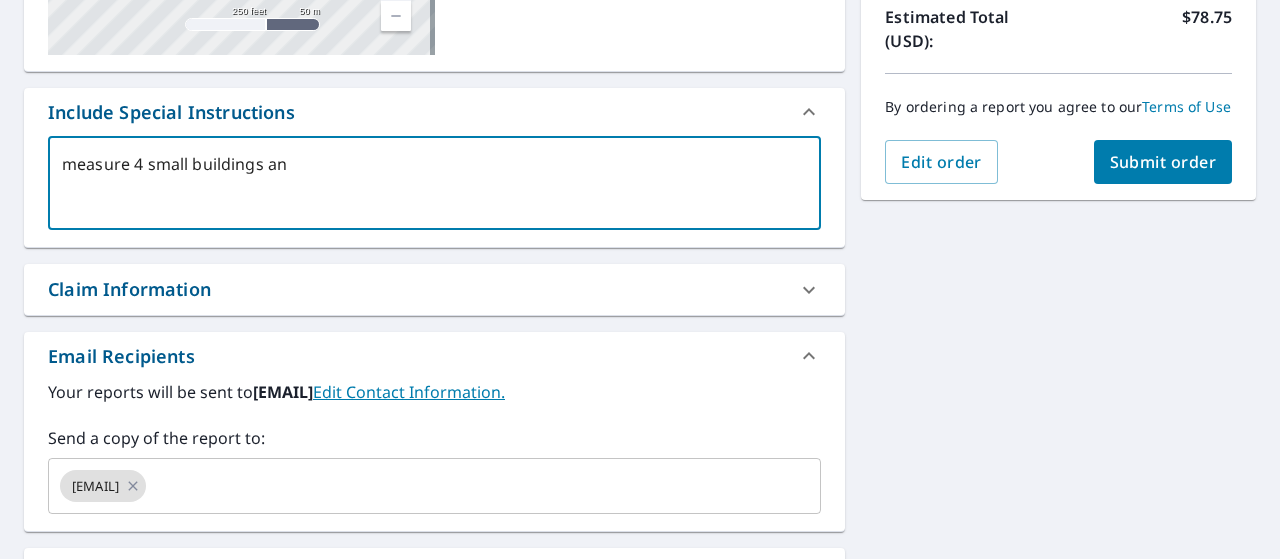type on "measure 4 small buildings and" 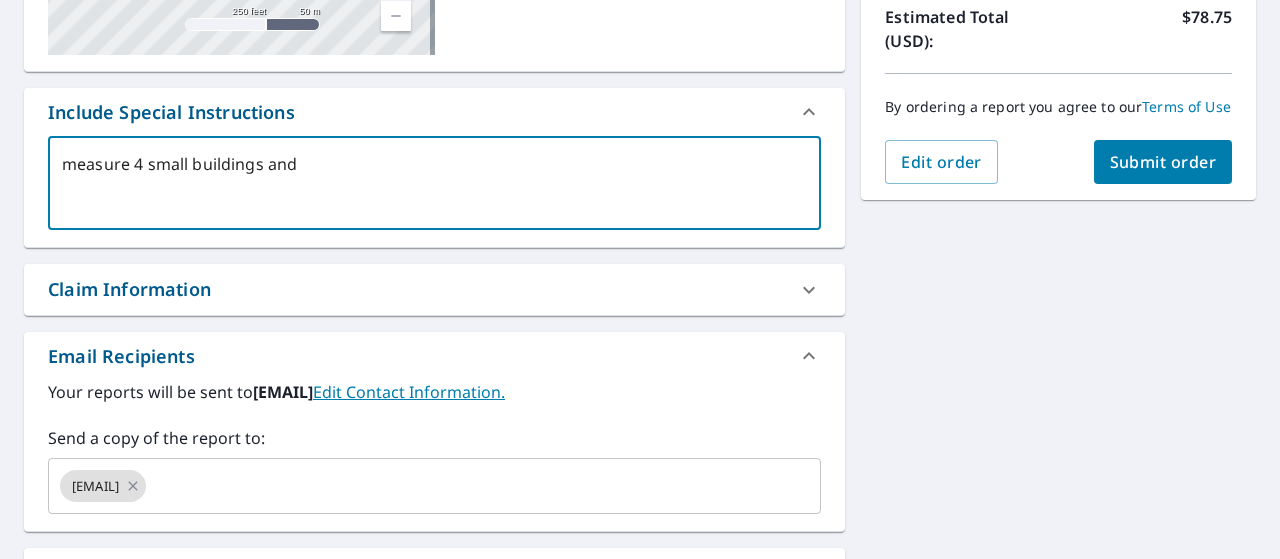 type on "measure 4 small buildings and" 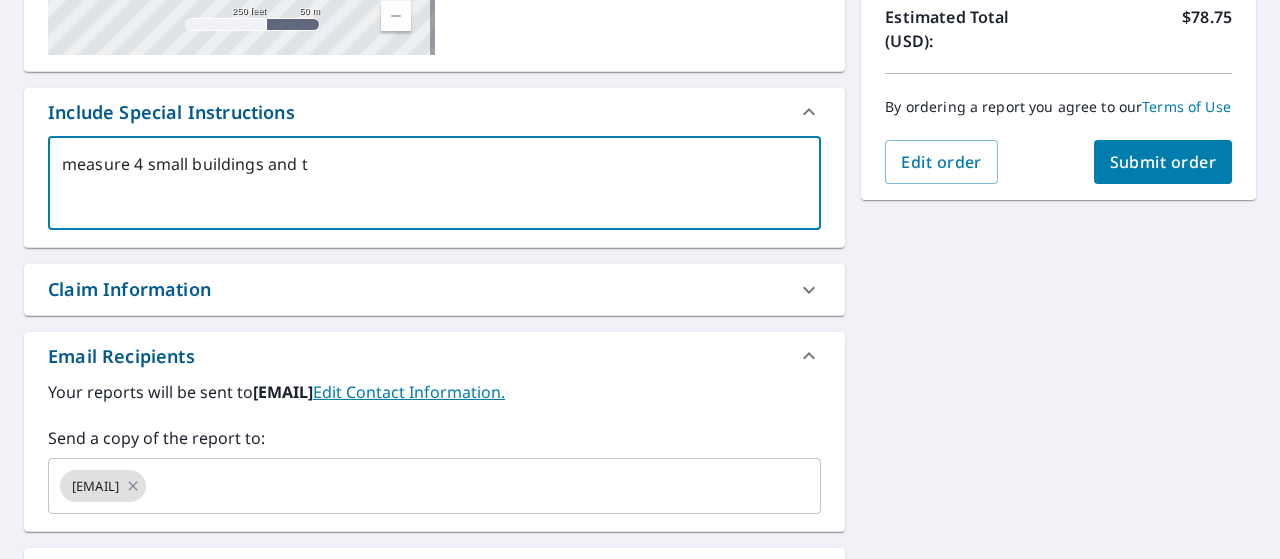 type on "measure 4 small buildings and th" 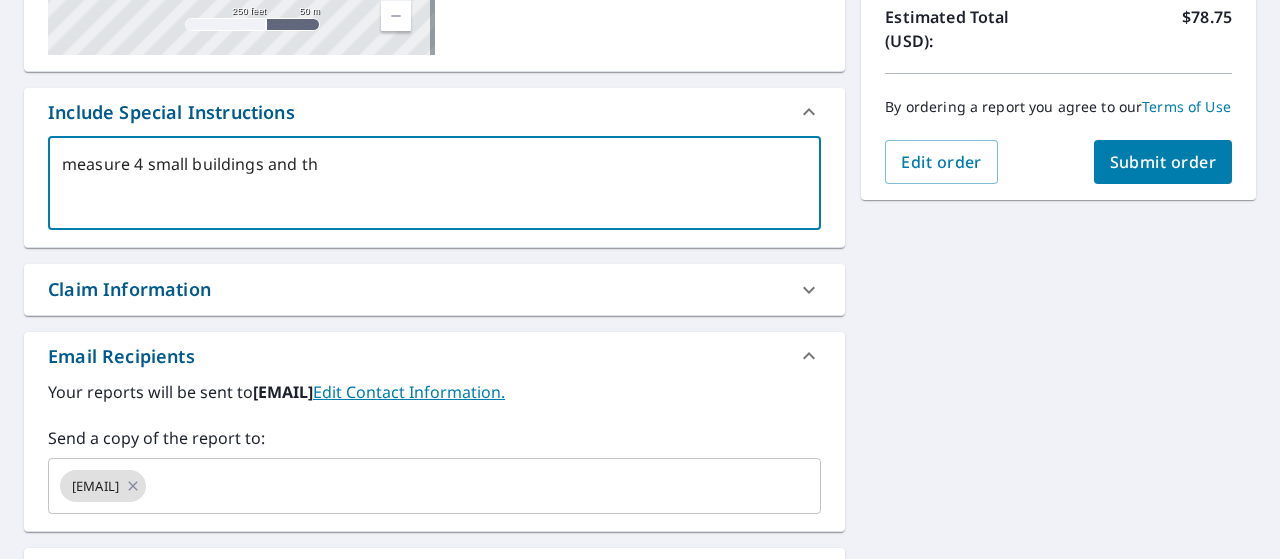type on "measure 4 small buildings and the" 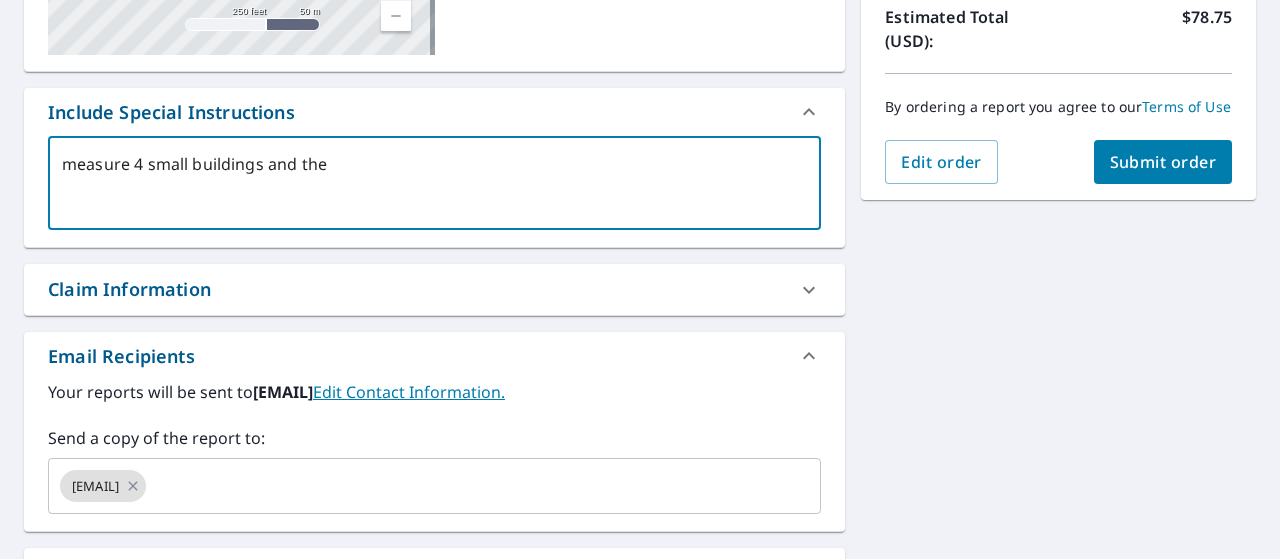 type on "measure 4 small buildings and the" 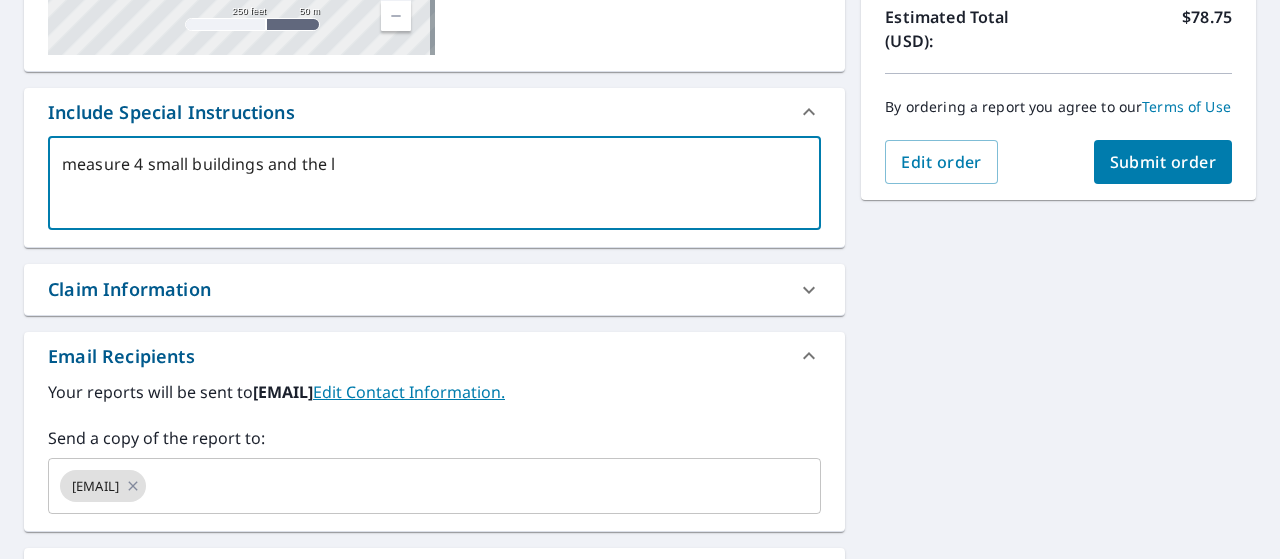 type on "measure 4 small buildings and the la" 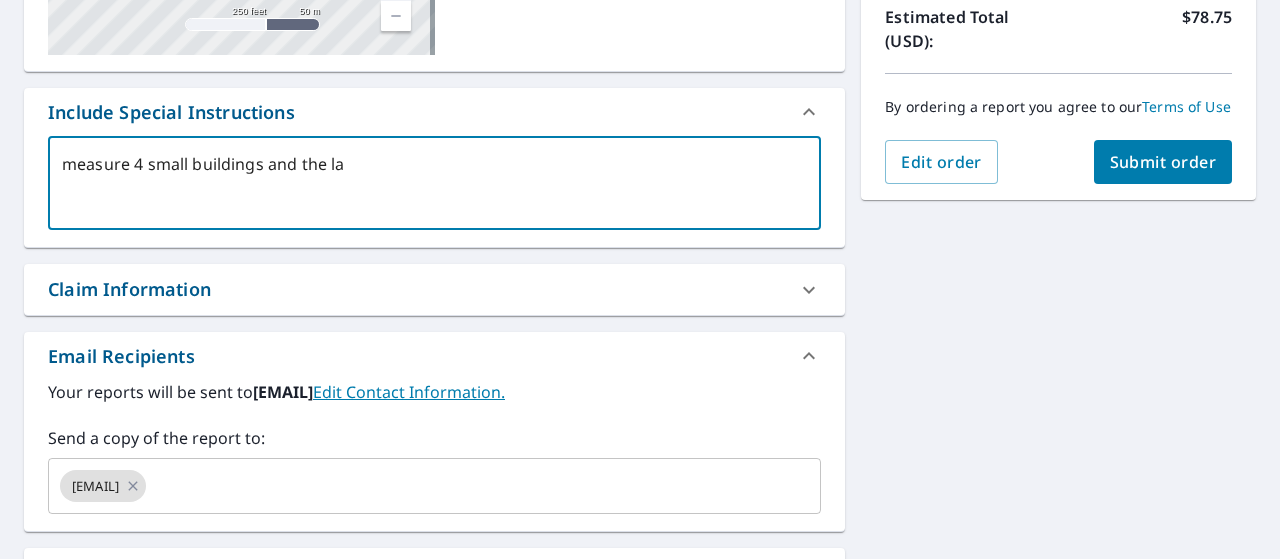 type on "measure 4 small buildings and the lar" 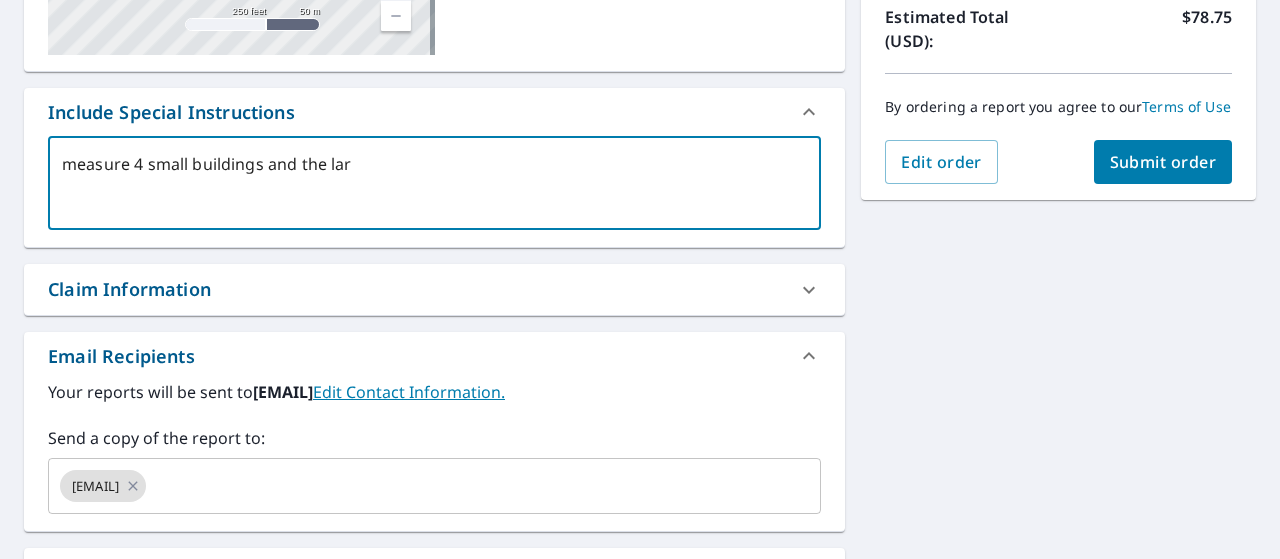 type on "measure 4 small buildings and the larg" 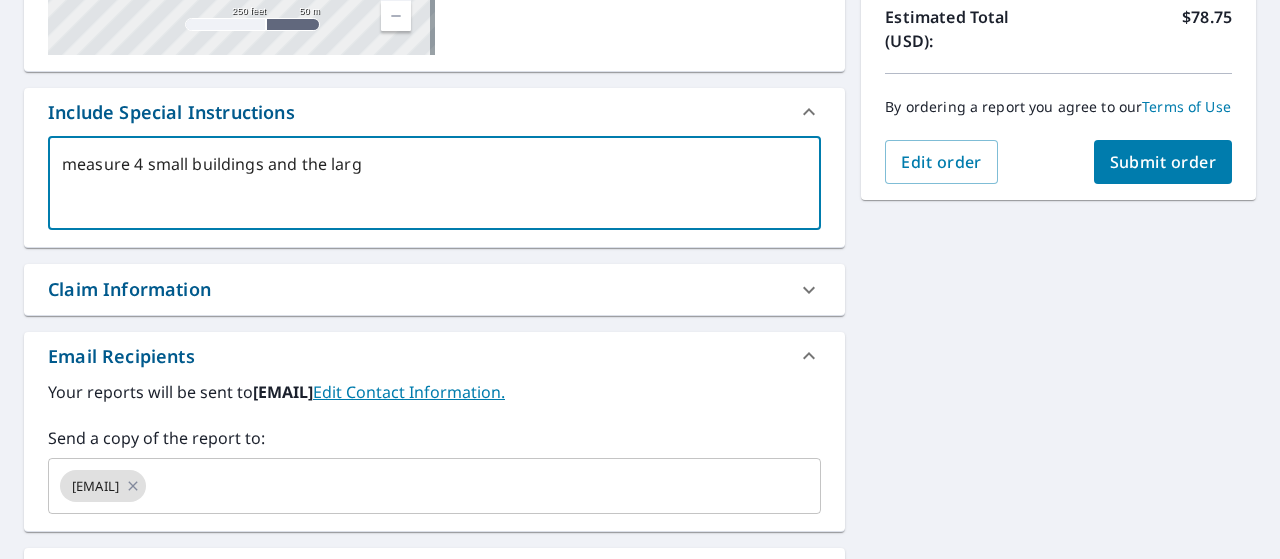 type on "measure 4 small buildings and the large" 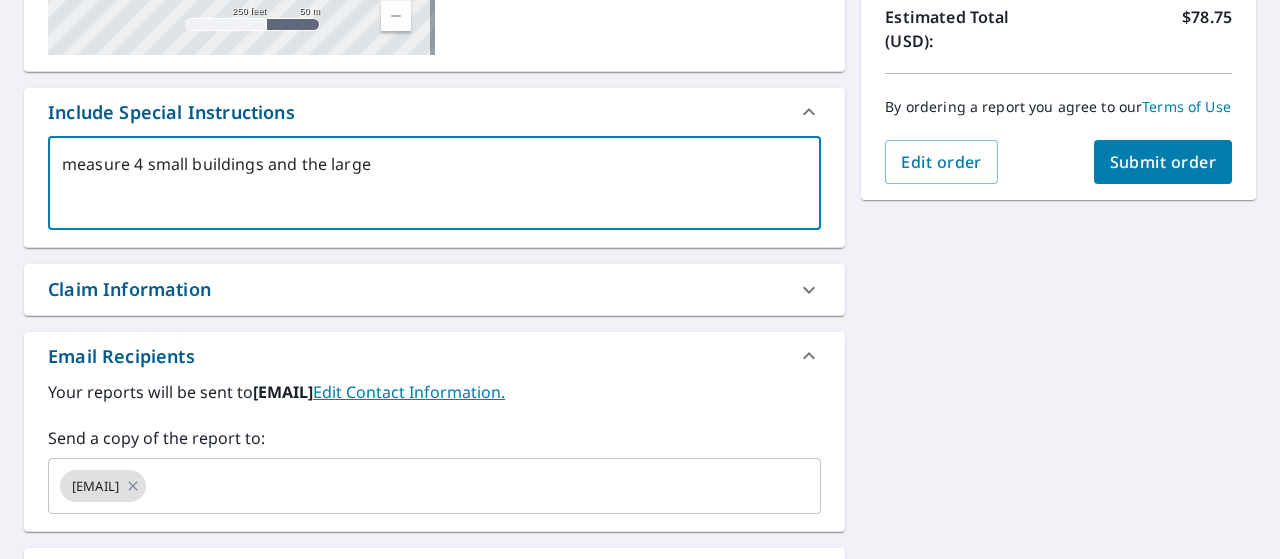 type on "measure 4 small buildings and the large" 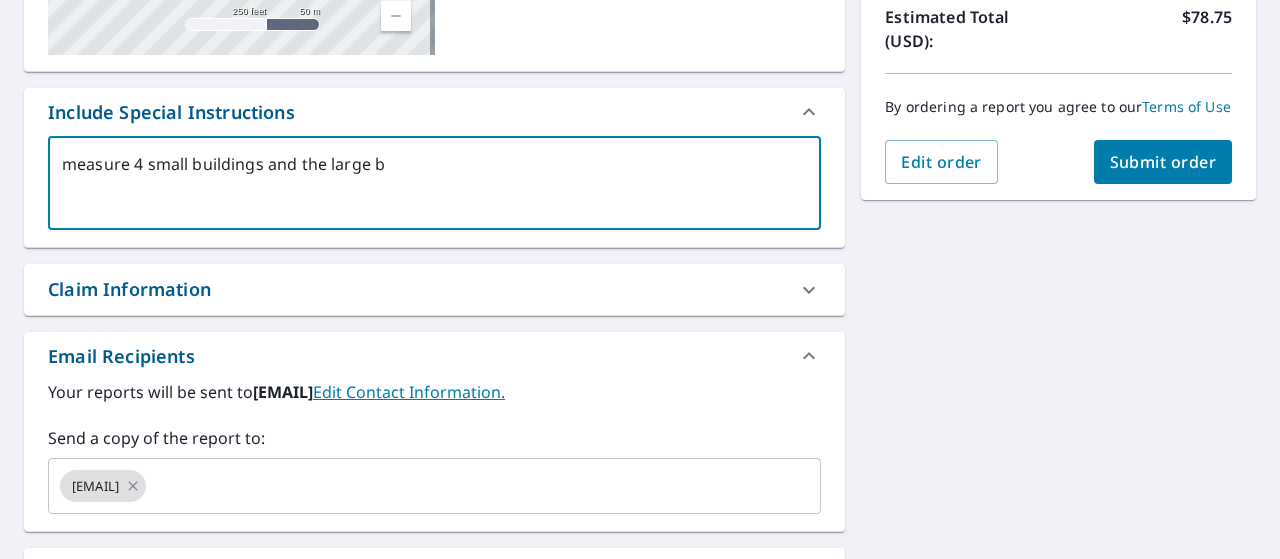 type on "measure 4 small buildings and the large bu" 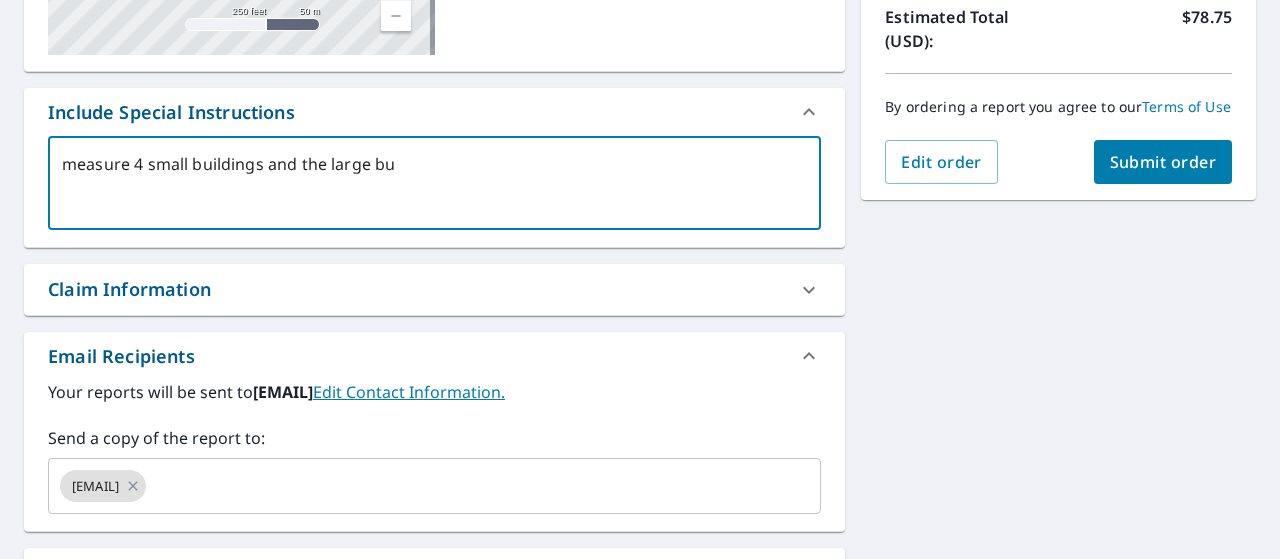 type on "x" 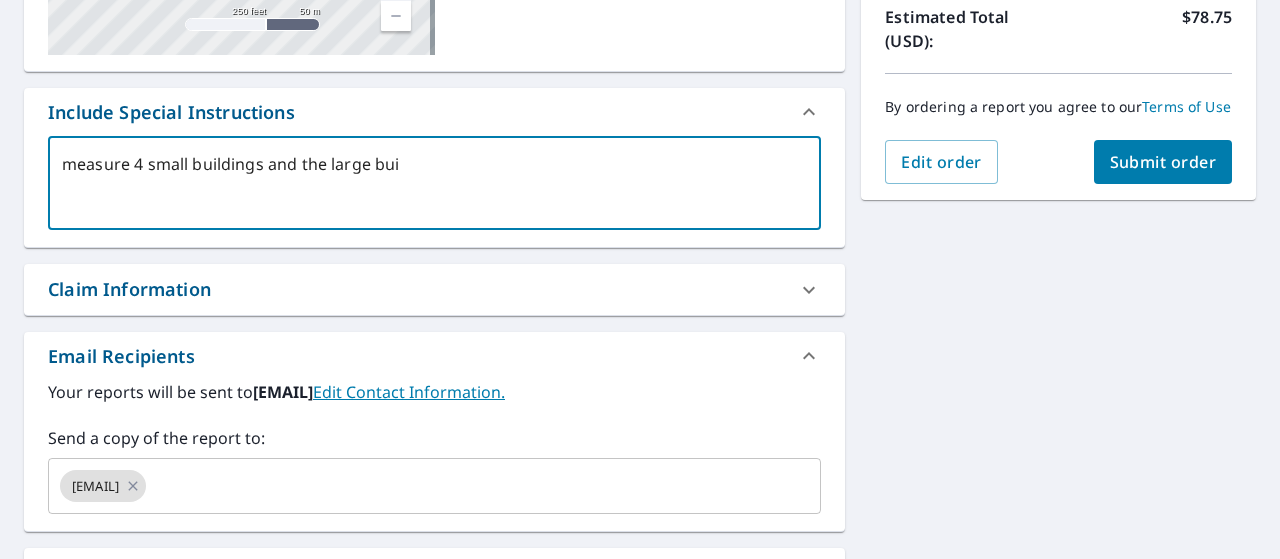 type on "measure 4 small buildings and the large buil" 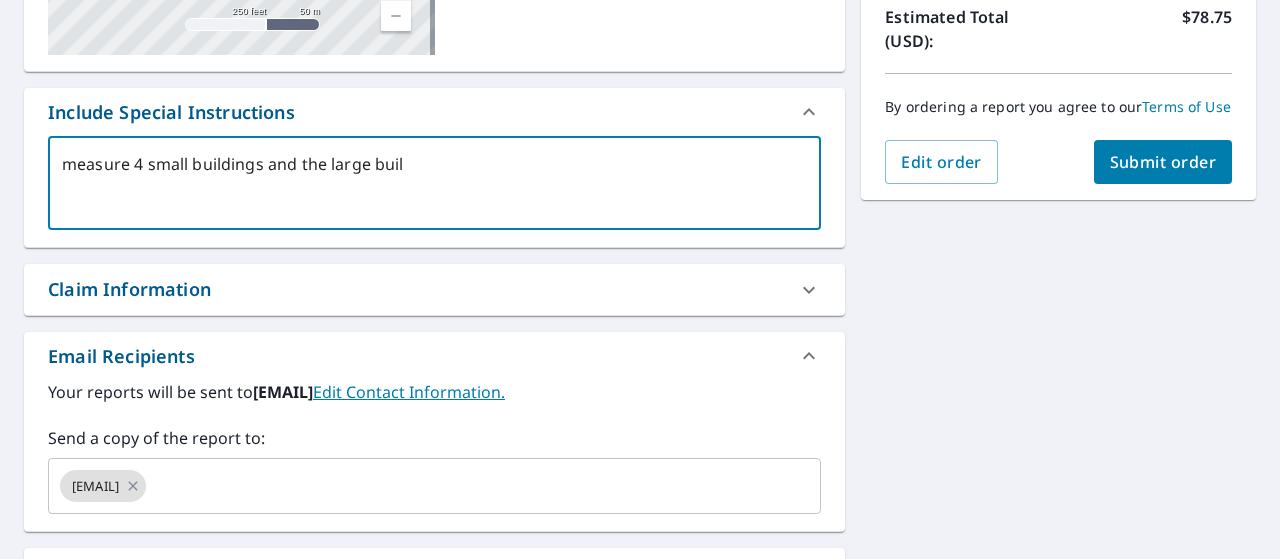 type on "measure 4 small buildings and the large build" 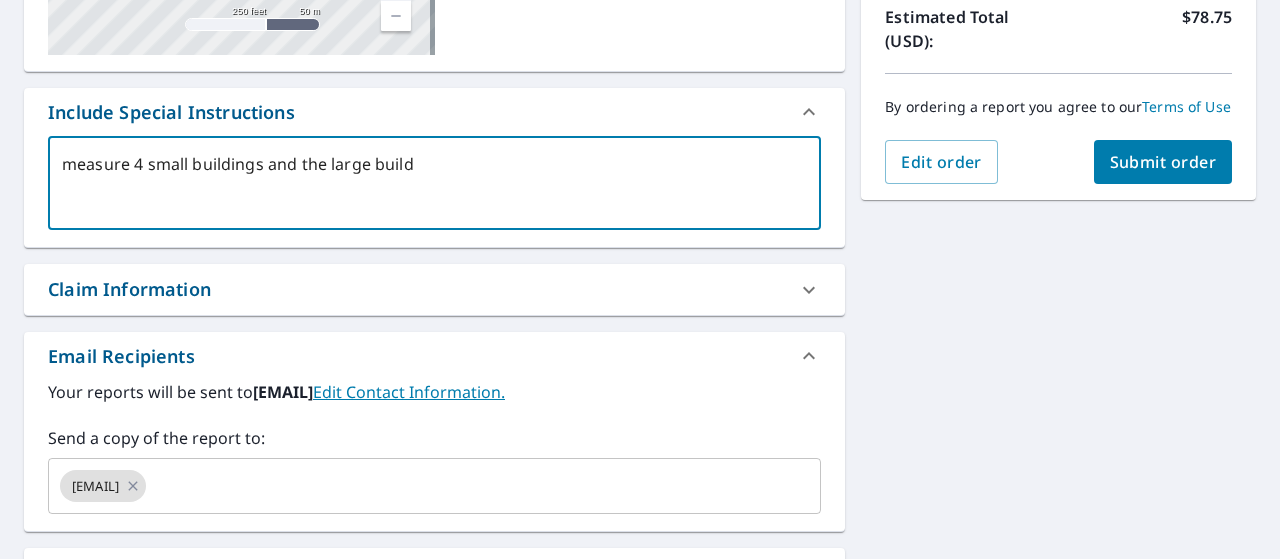 type on "measure 4 small buildings and the large buildi" 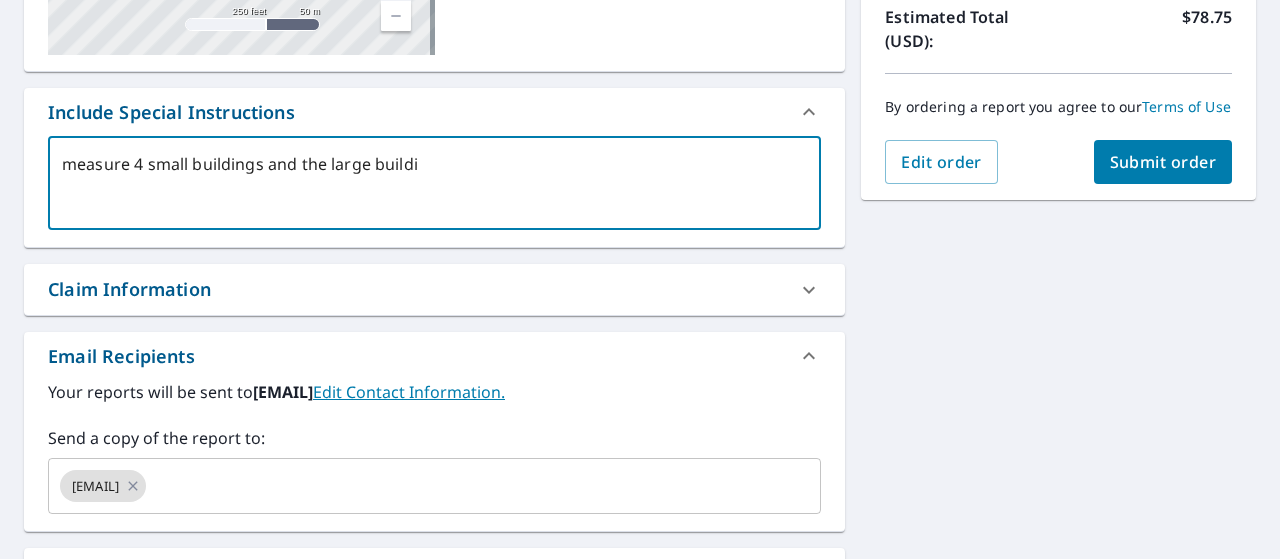 type on "measure 4 small buildings and the large buildin" 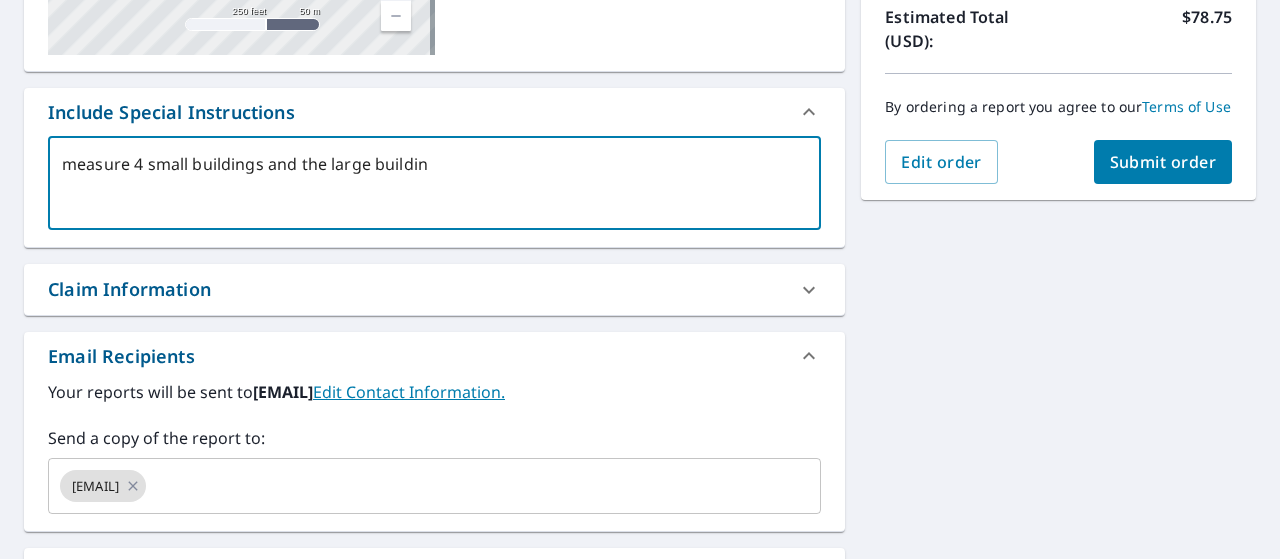 type on "measure 4 small buildings and the large building" 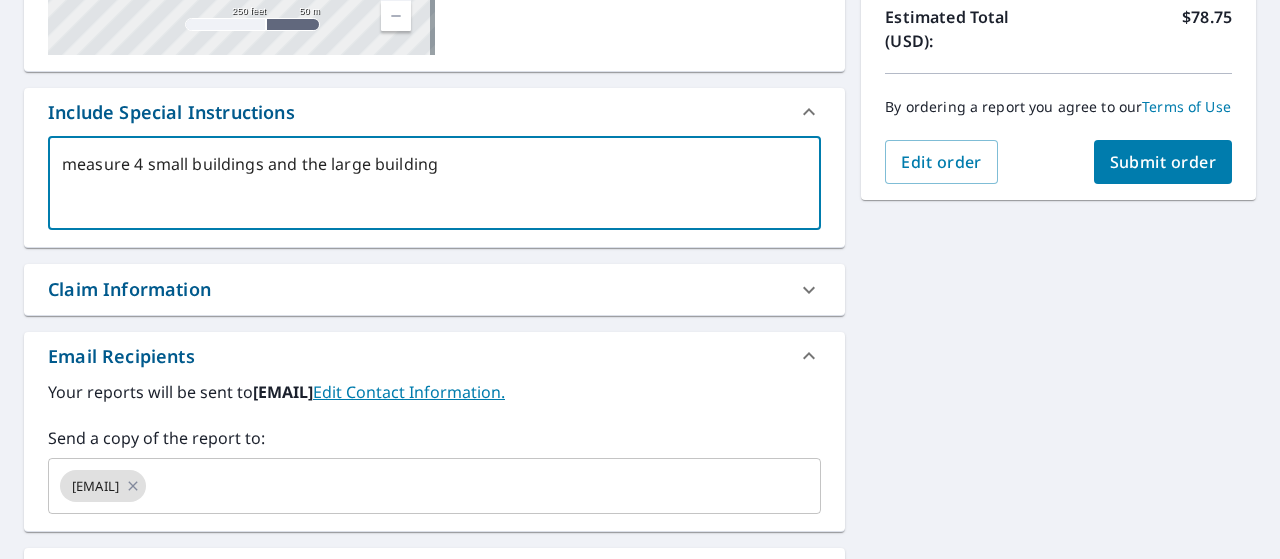 type on "measure 4 small buildings and the large building" 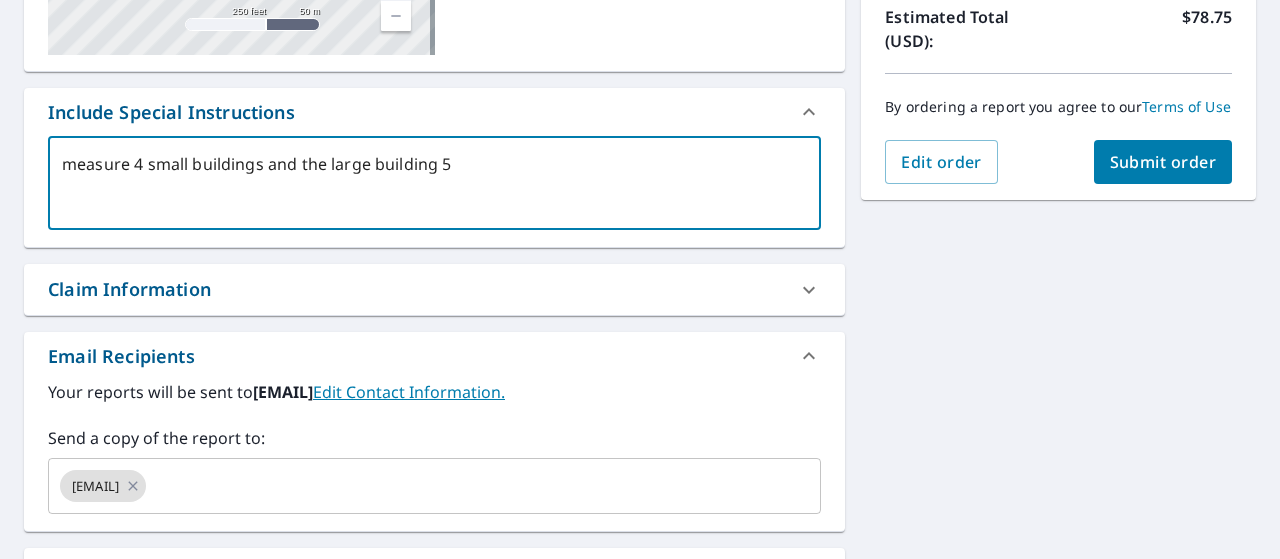 type on "measure 4 small buildings and the large building 5" 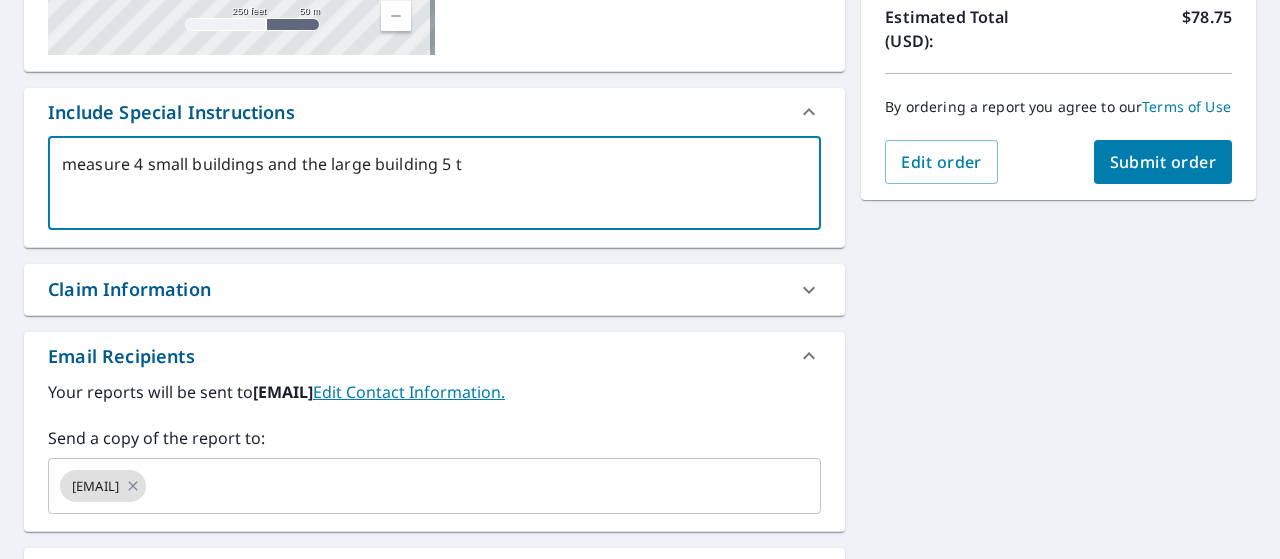 type on "measure 4 small buildings and the large building 5 to" 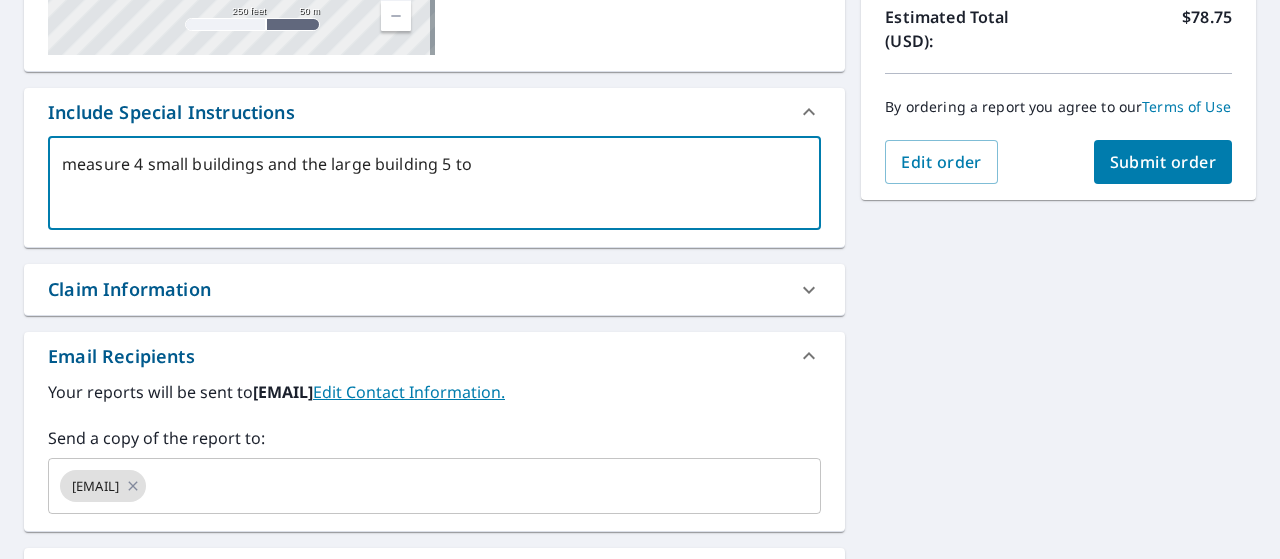 type on "x" 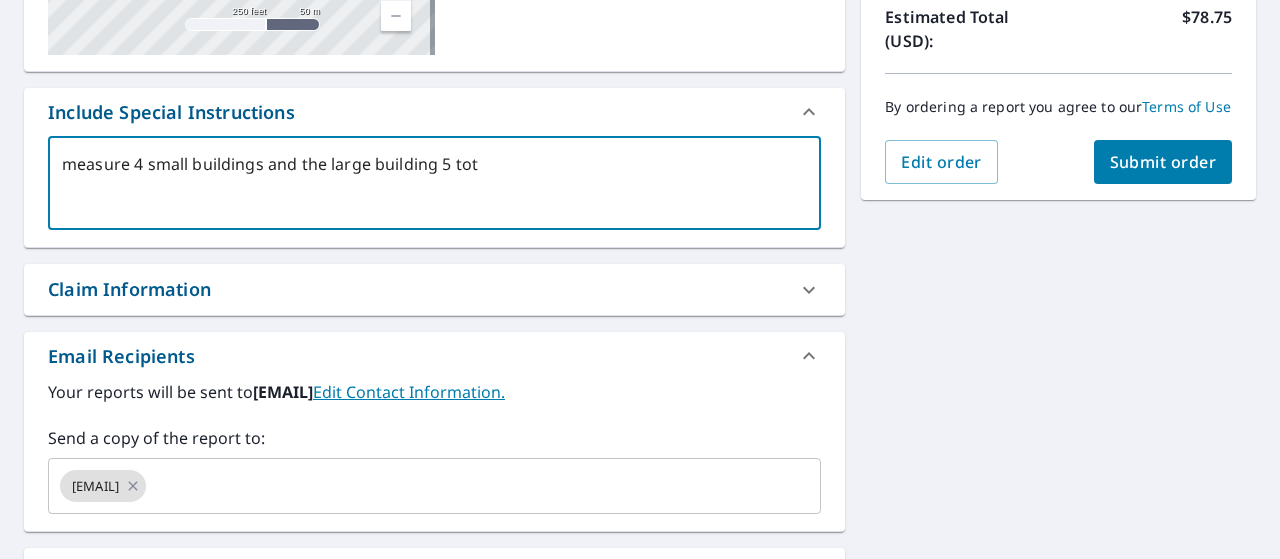 type on "measure 4 small buildings and the large building 5 tota" 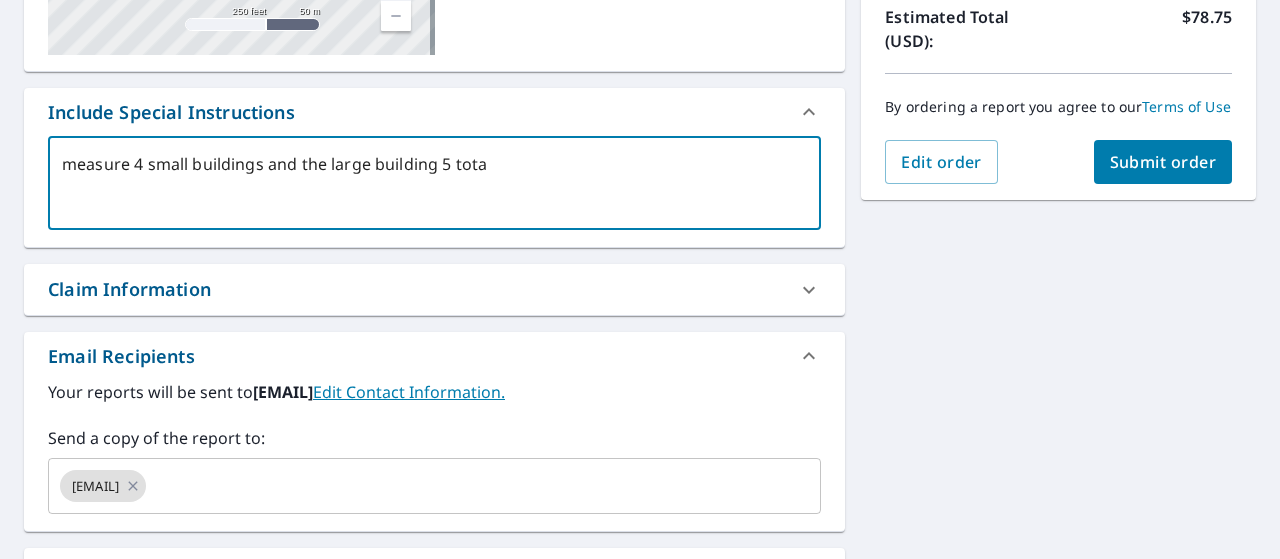 type on "measure 4 small buildings and the large building 5 total" 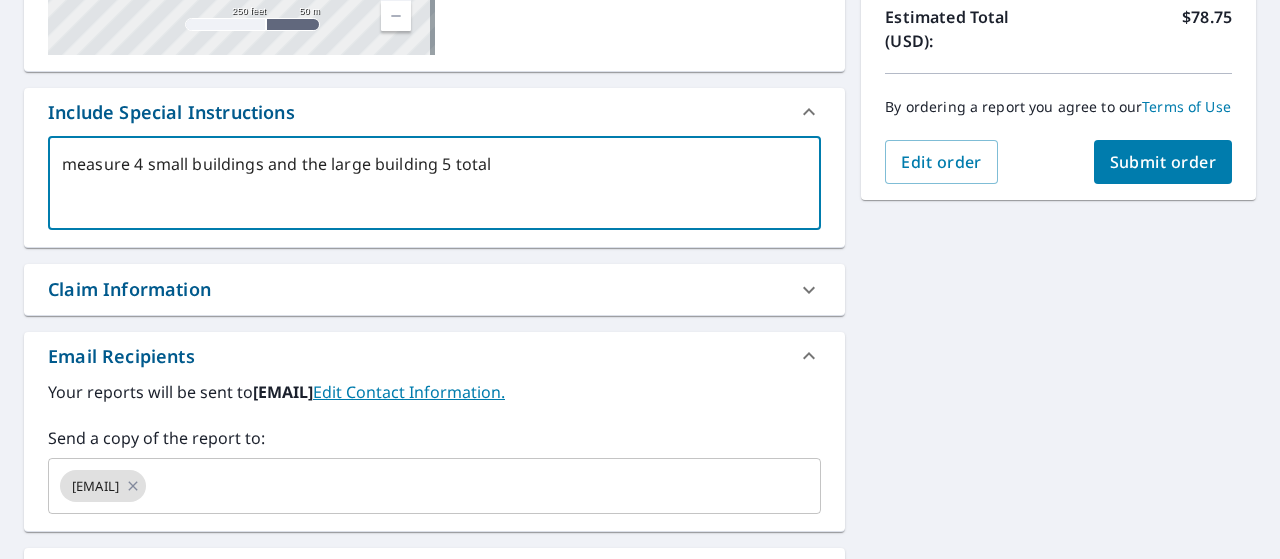 type on "measure 4 small buildings and the large building 5 total" 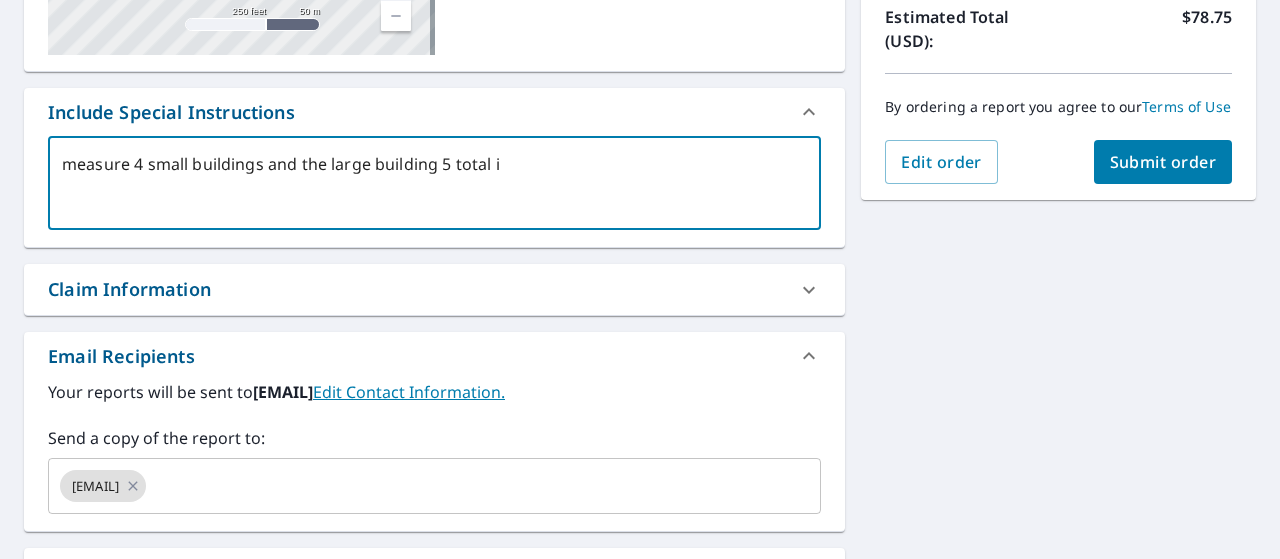 type on "measure 4 small buildings and the large building 5 total if" 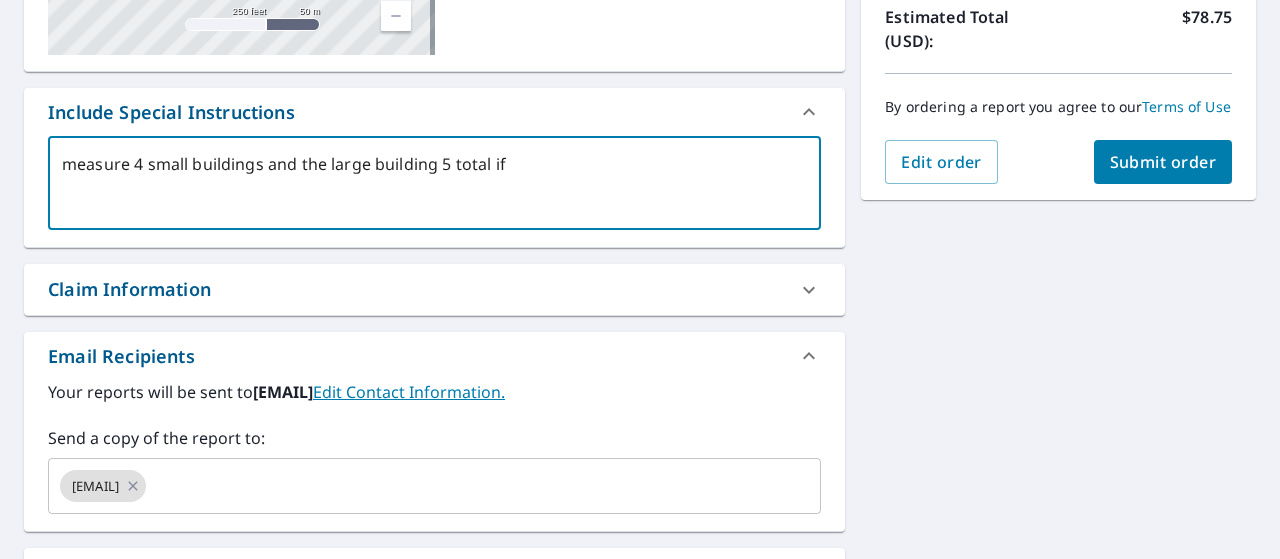checkbox on "true" 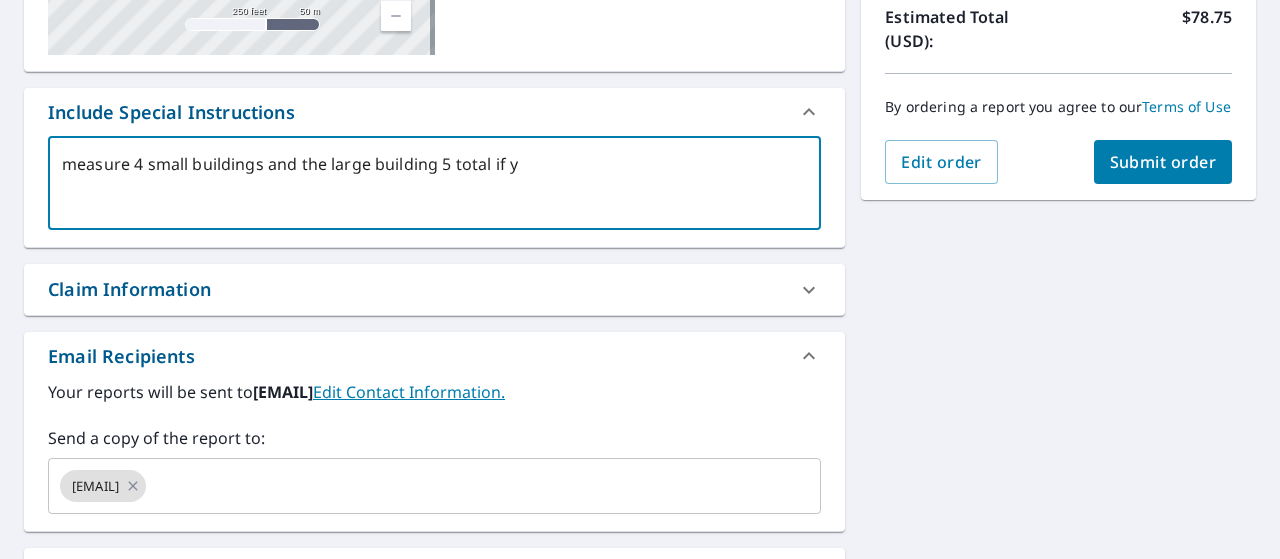 type on "measure 4 small buildings and the large building 5 total if yo" 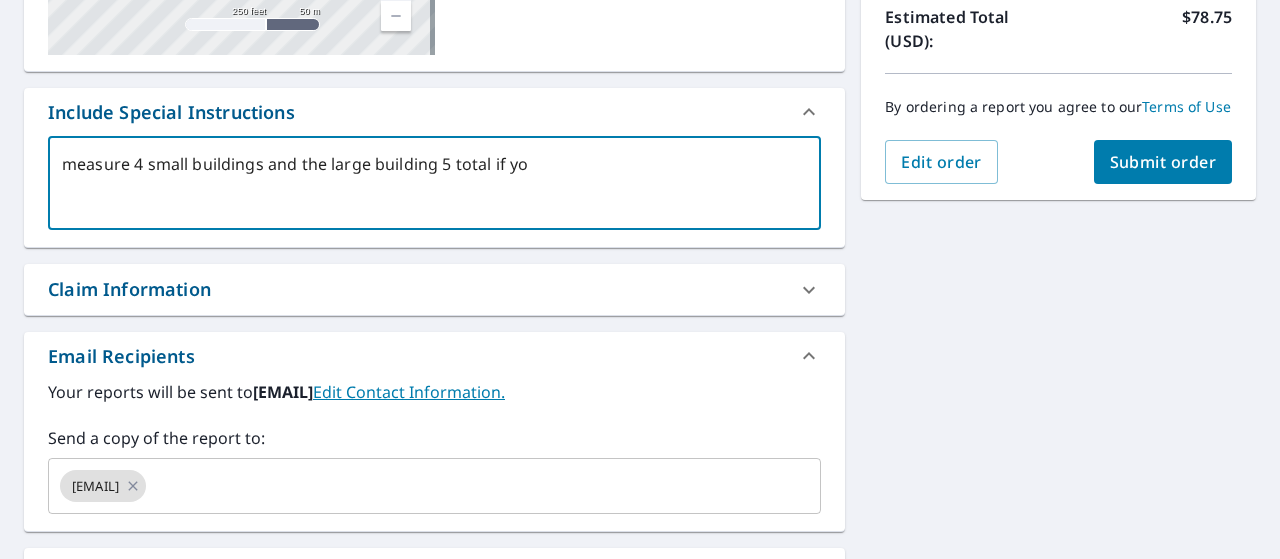 type on "measure 4 small buildings and the large building 5 total if you" 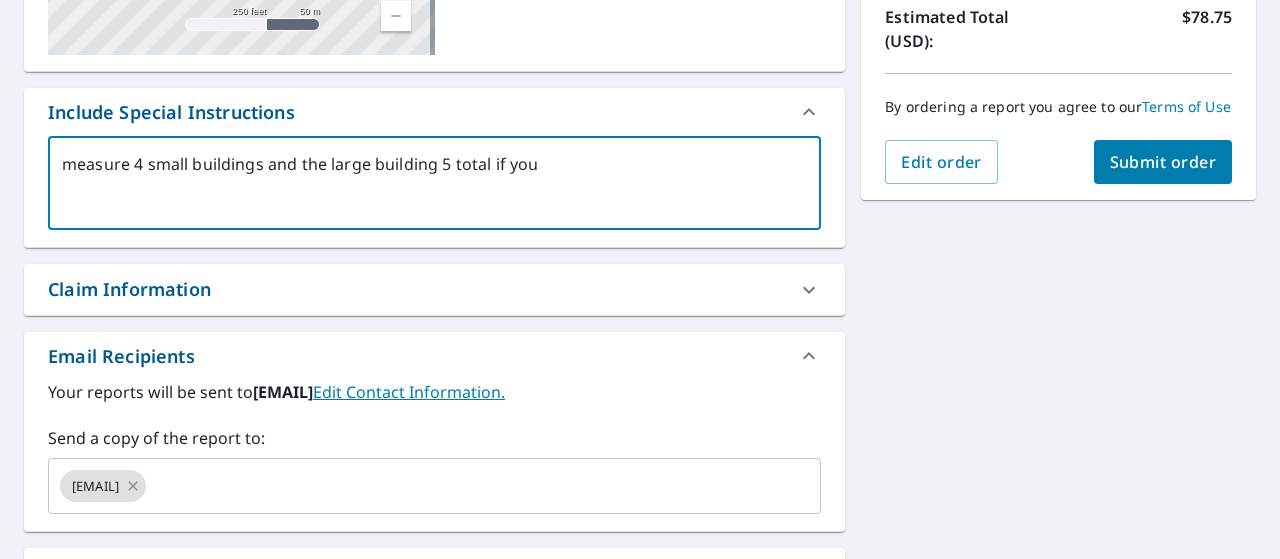 type on "measure 4 small buildings and the large building 5 total if you" 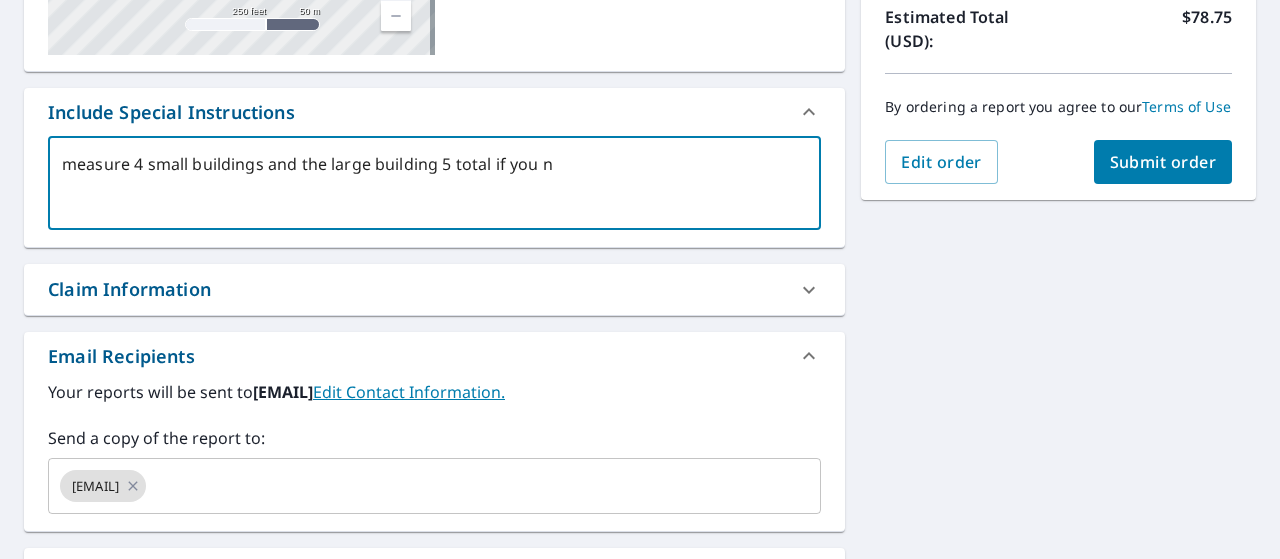 type on "measure 4 small buildings and the large building 5 total if you ne" 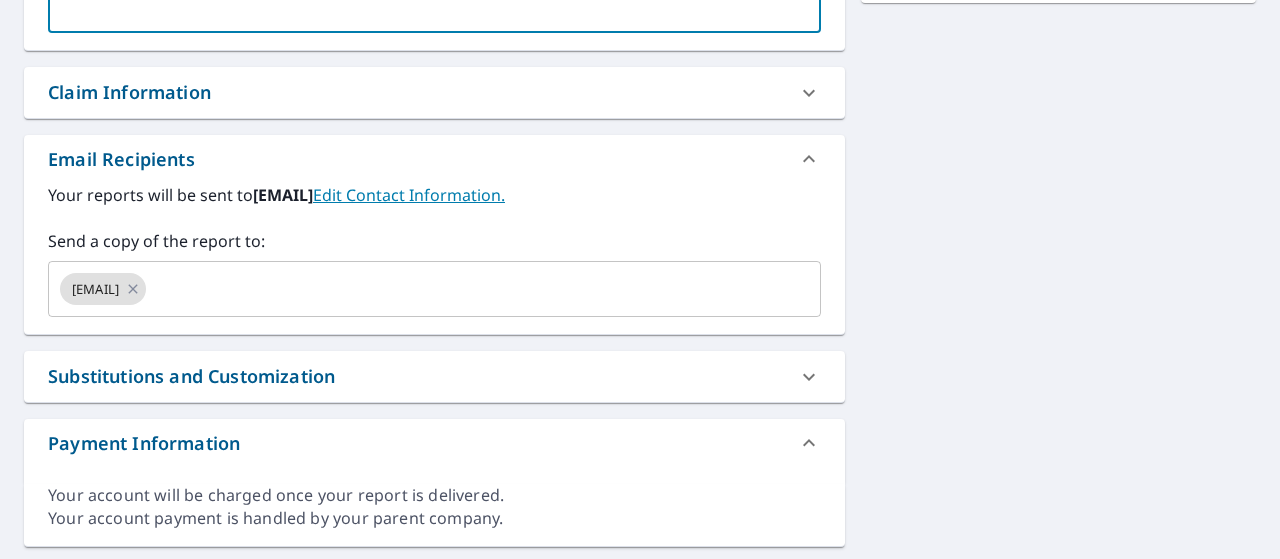 scroll, scrollTop: 662, scrollLeft: 0, axis: vertical 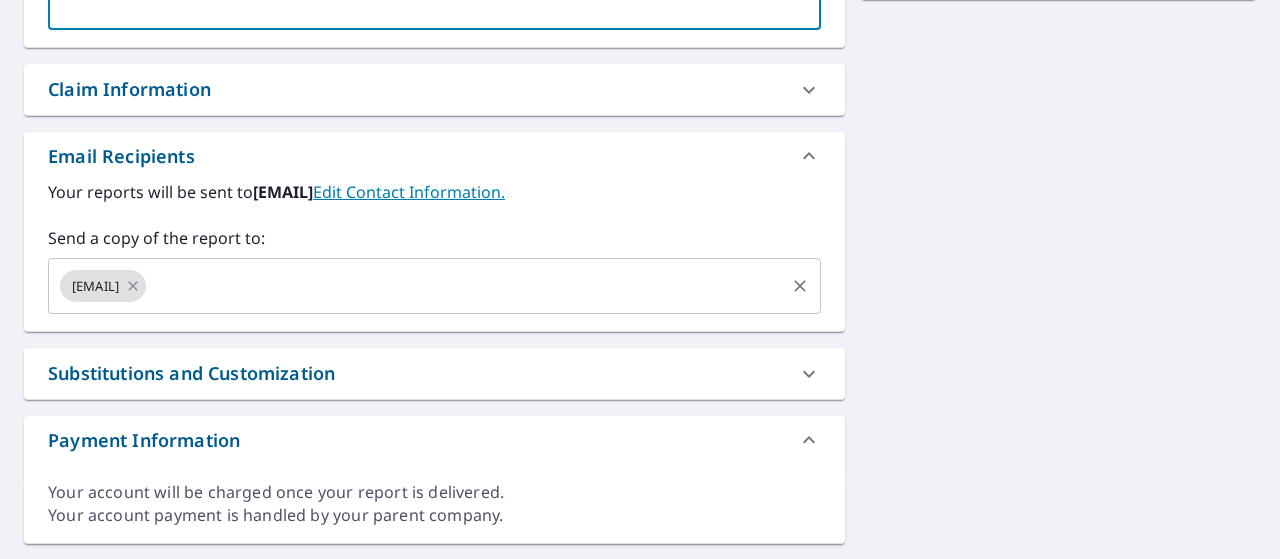 click at bounding box center [465, 286] 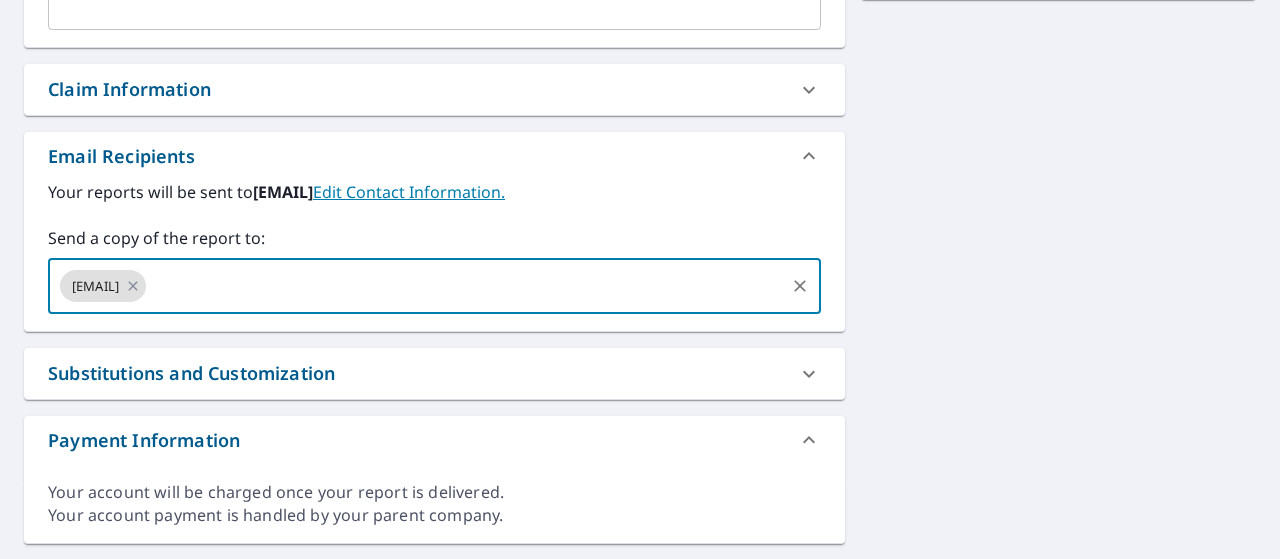 click on "Substitutions and Customization" at bounding box center [416, 373] 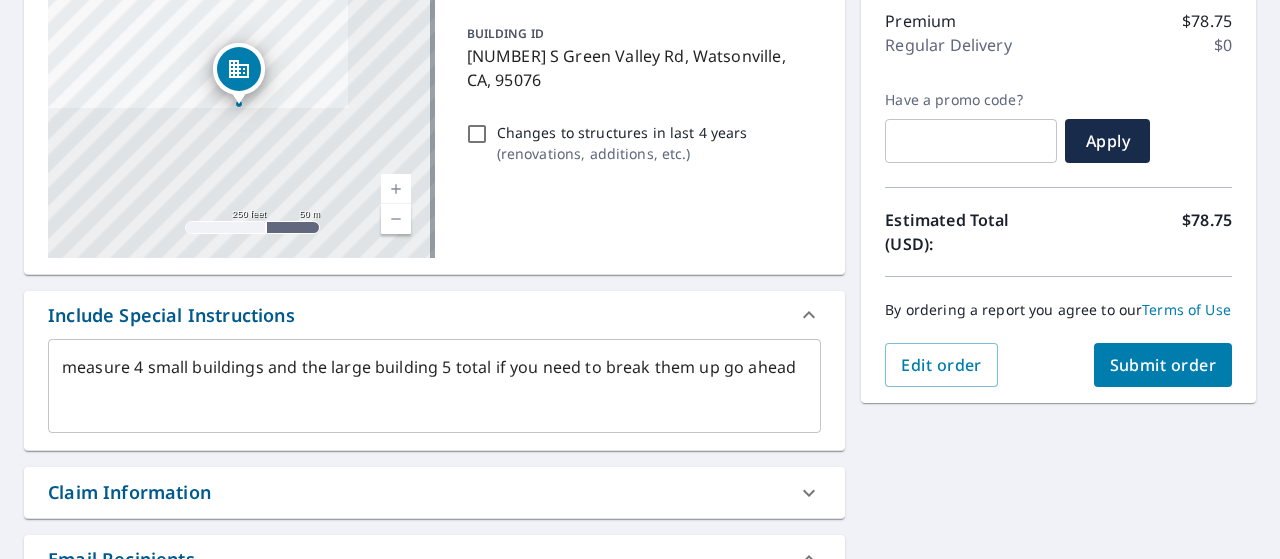 scroll, scrollTop: 300, scrollLeft: 0, axis: vertical 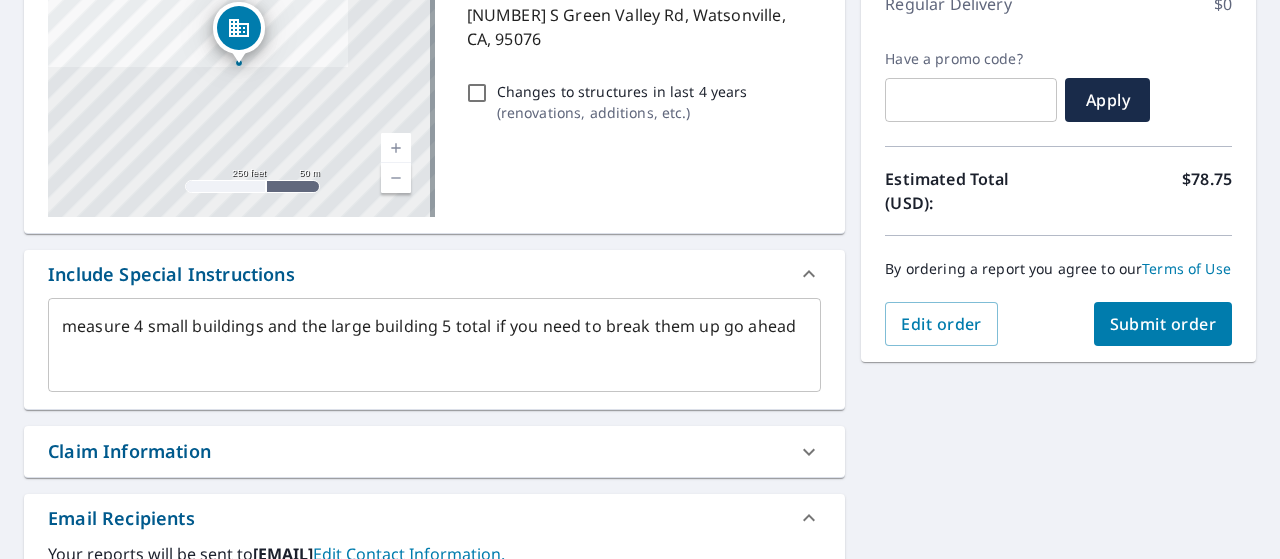 click on "Submit order" at bounding box center (1163, 324) 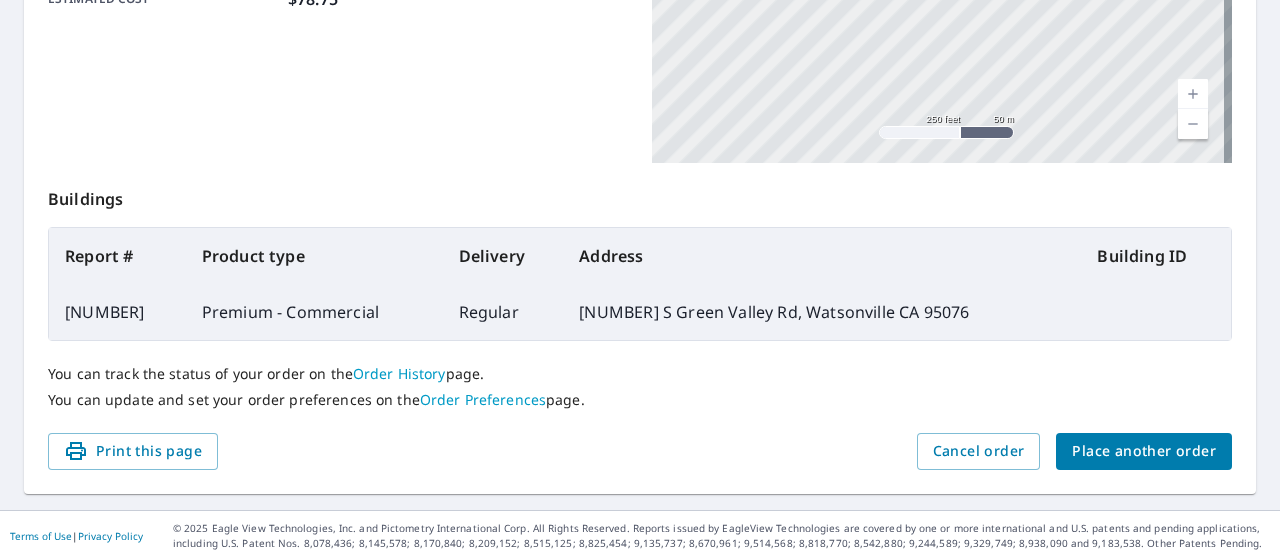 scroll, scrollTop: 0, scrollLeft: 0, axis: both 